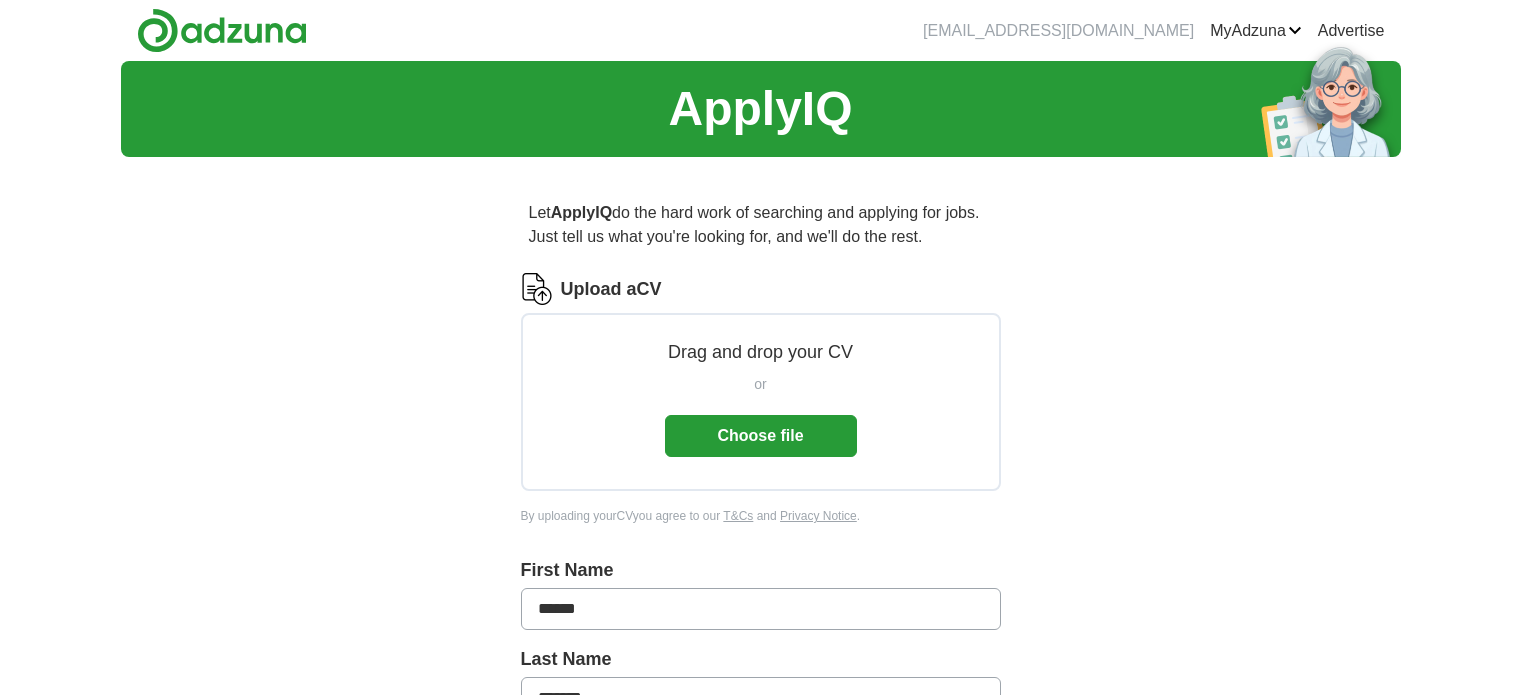 scroll, scrollTop: 0, scrollLeft: 0, axis: both 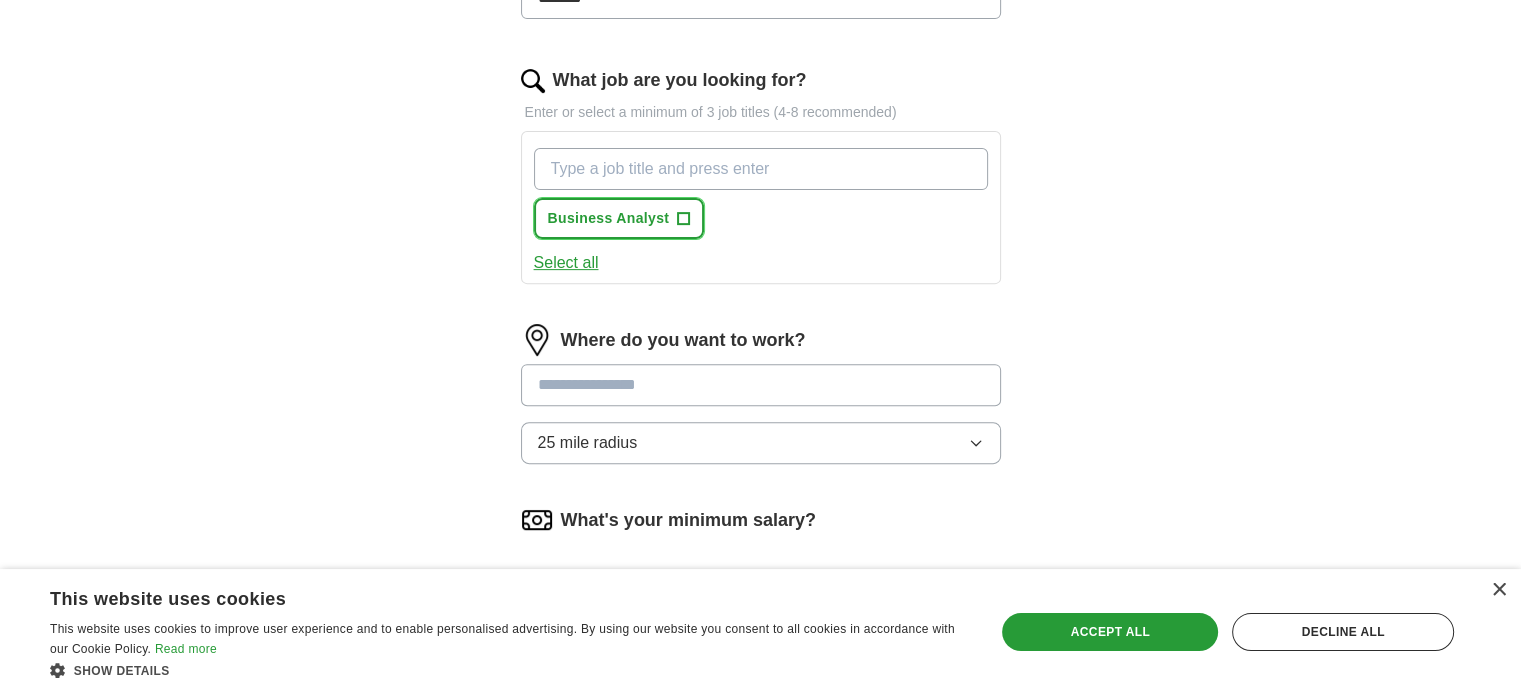 click on "+" at bounding box center (684, 219) 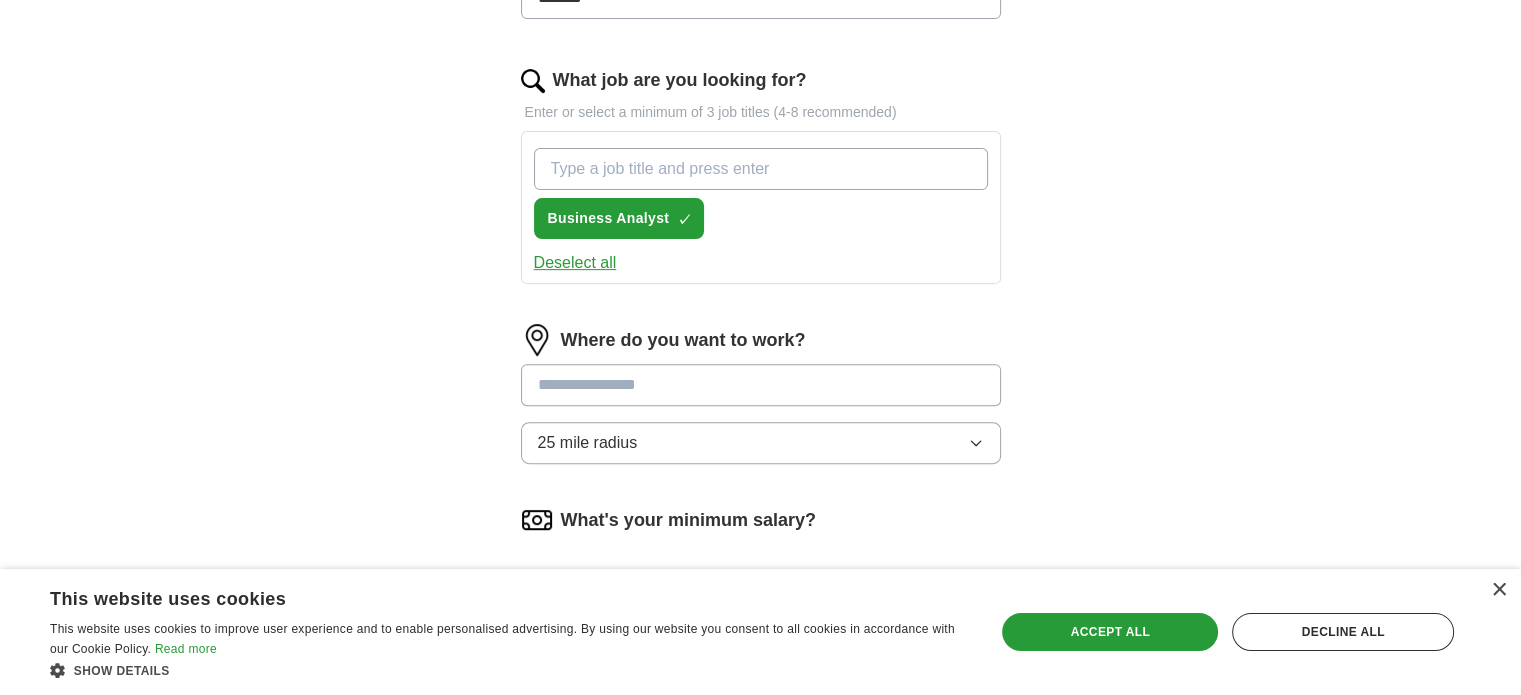 click on "What job are you looking for?" at bounding box center (761, 169) 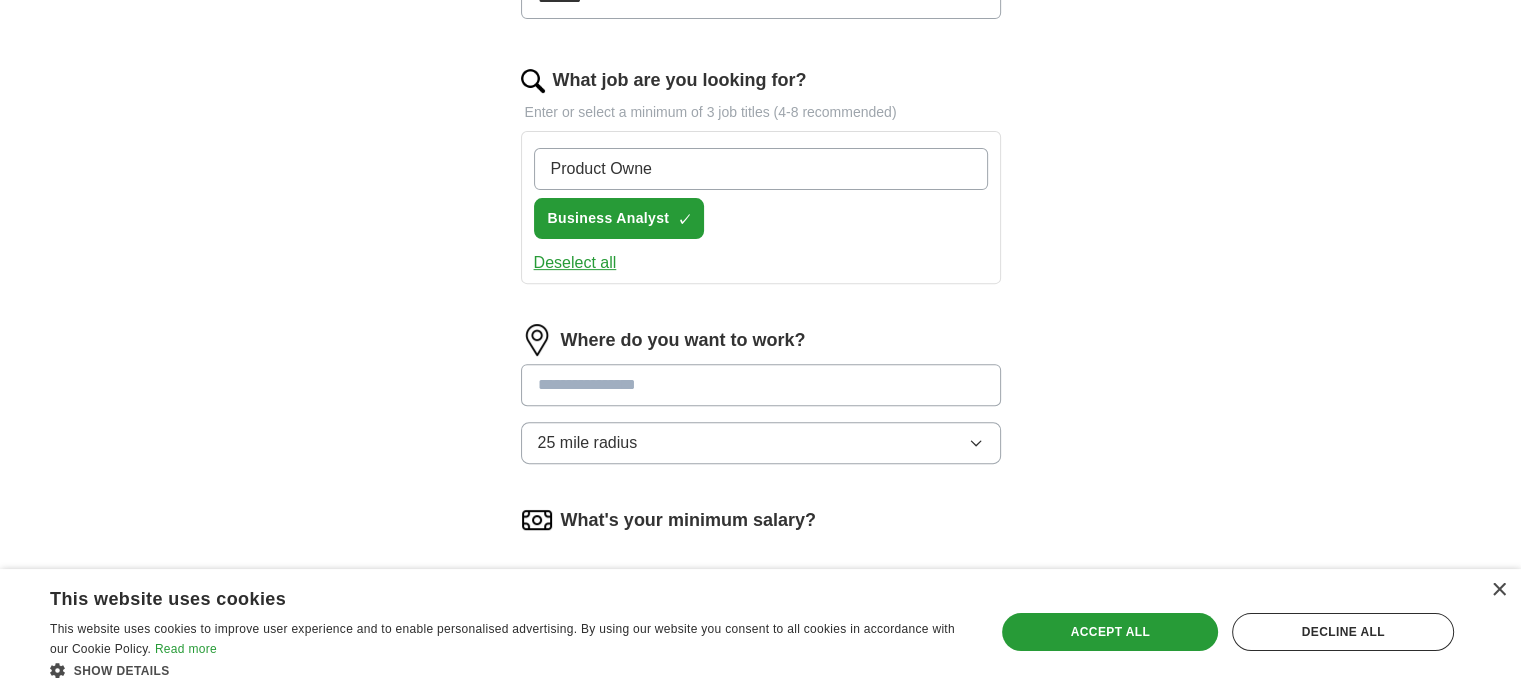 type on "Product Owner" 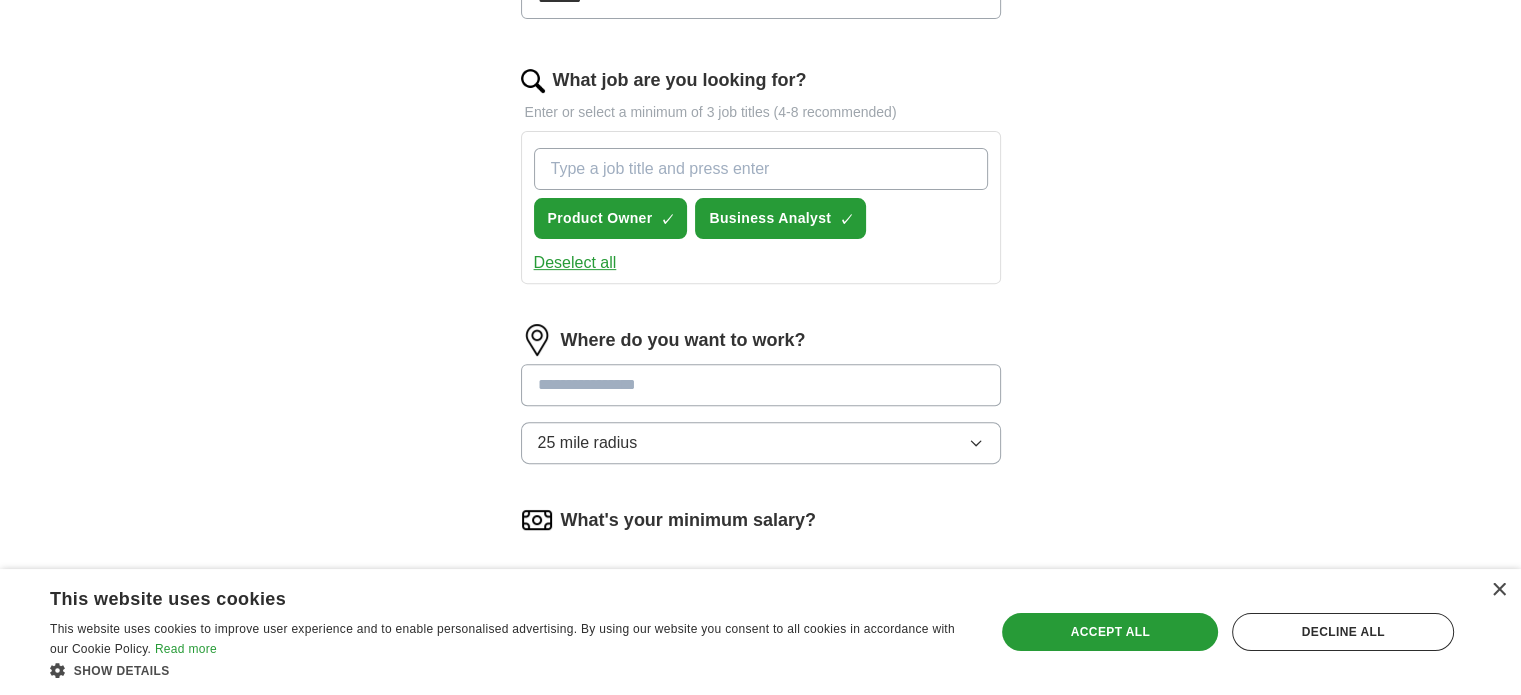 click on "Where do you want to work? 25 mile radius" at bounding box center (761, 402) 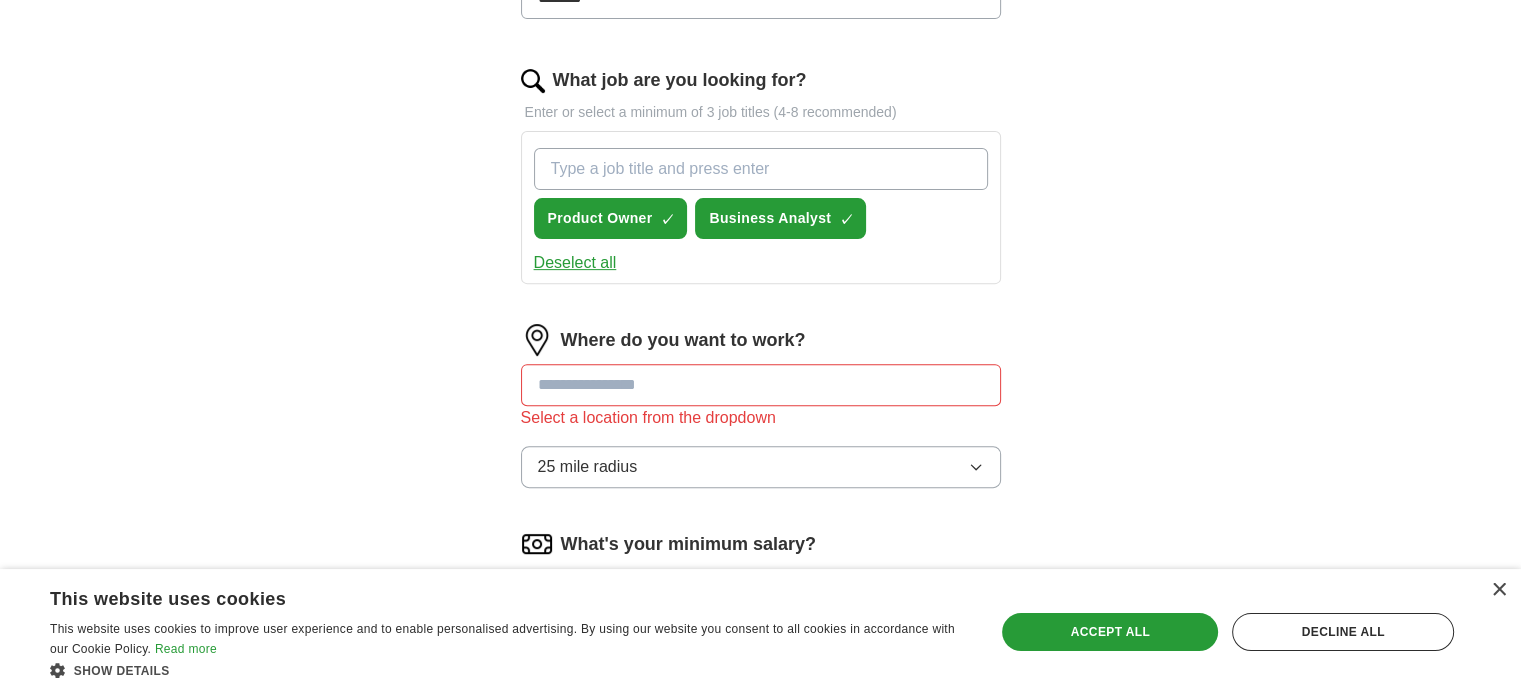 click on "What job are you looking for?" at bounding box center (761, 169) 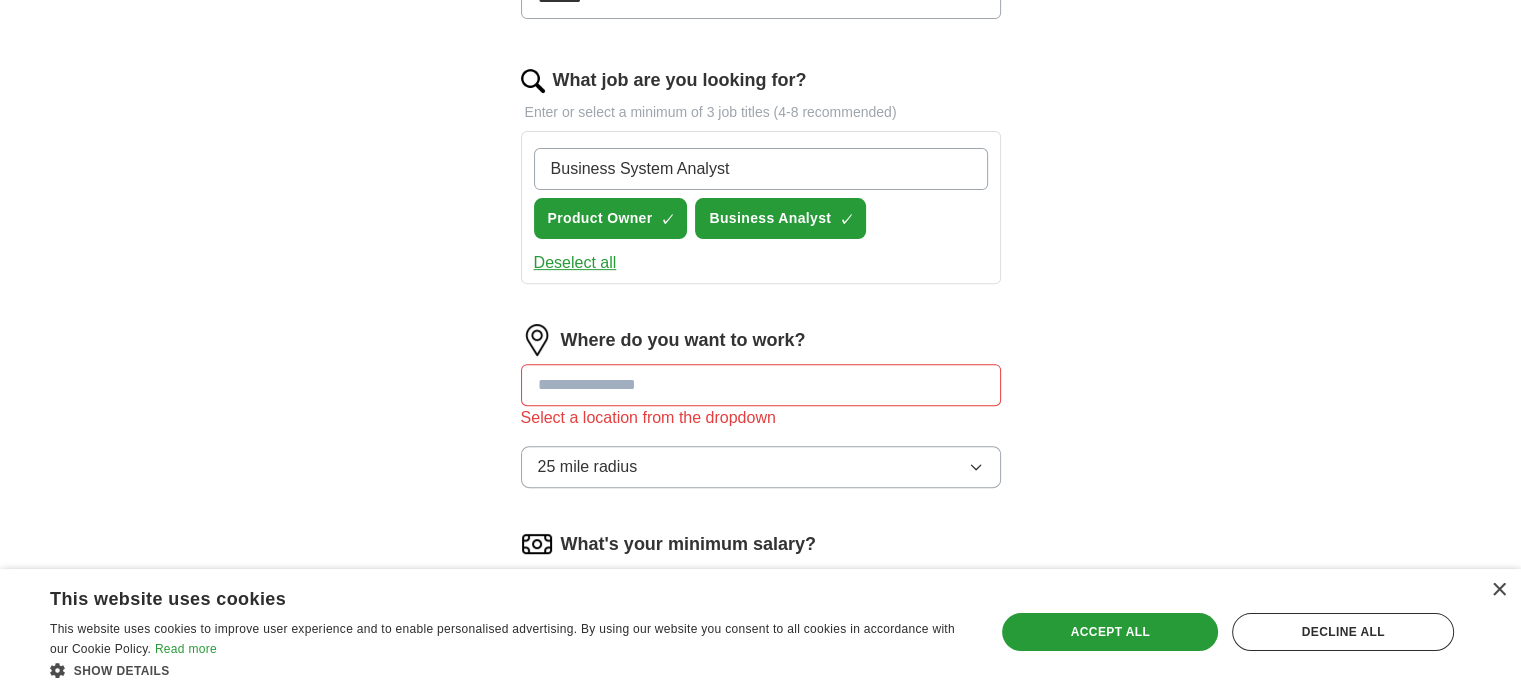 drag, startPoint x: 736, startPoint y: 166, endPoint x: 551, endPoint y: 167, distance: 185.0027 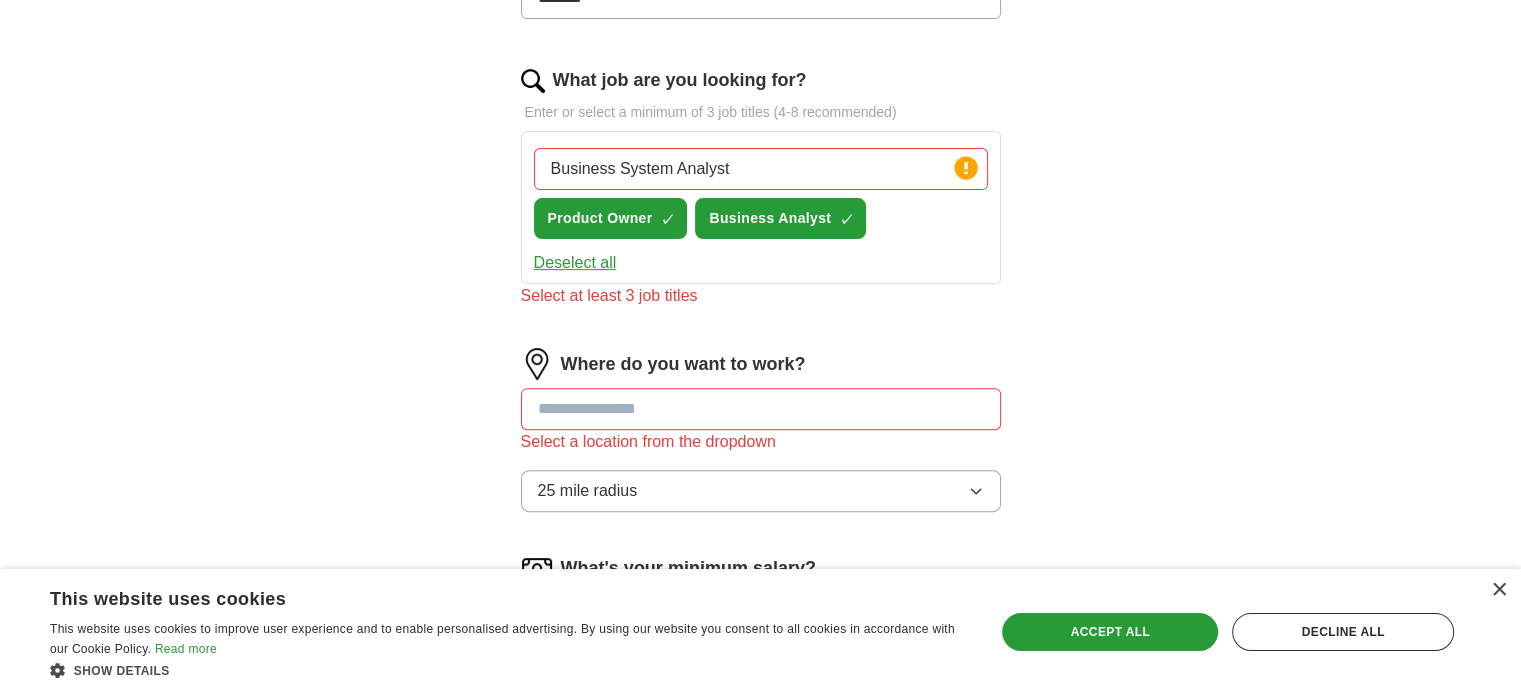 paste on "s Consultan" 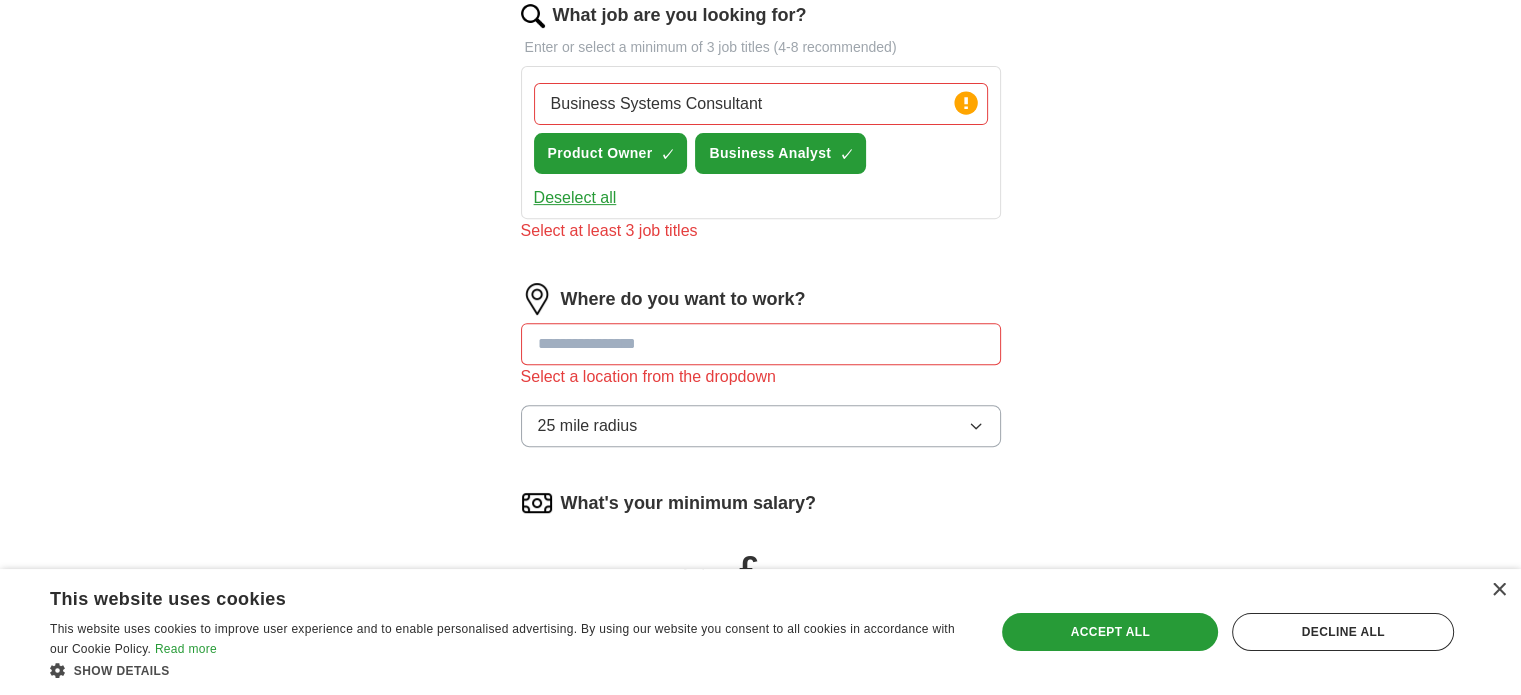 scroll, scrollTop: 800, scrollLeft: 0, axis: vertical 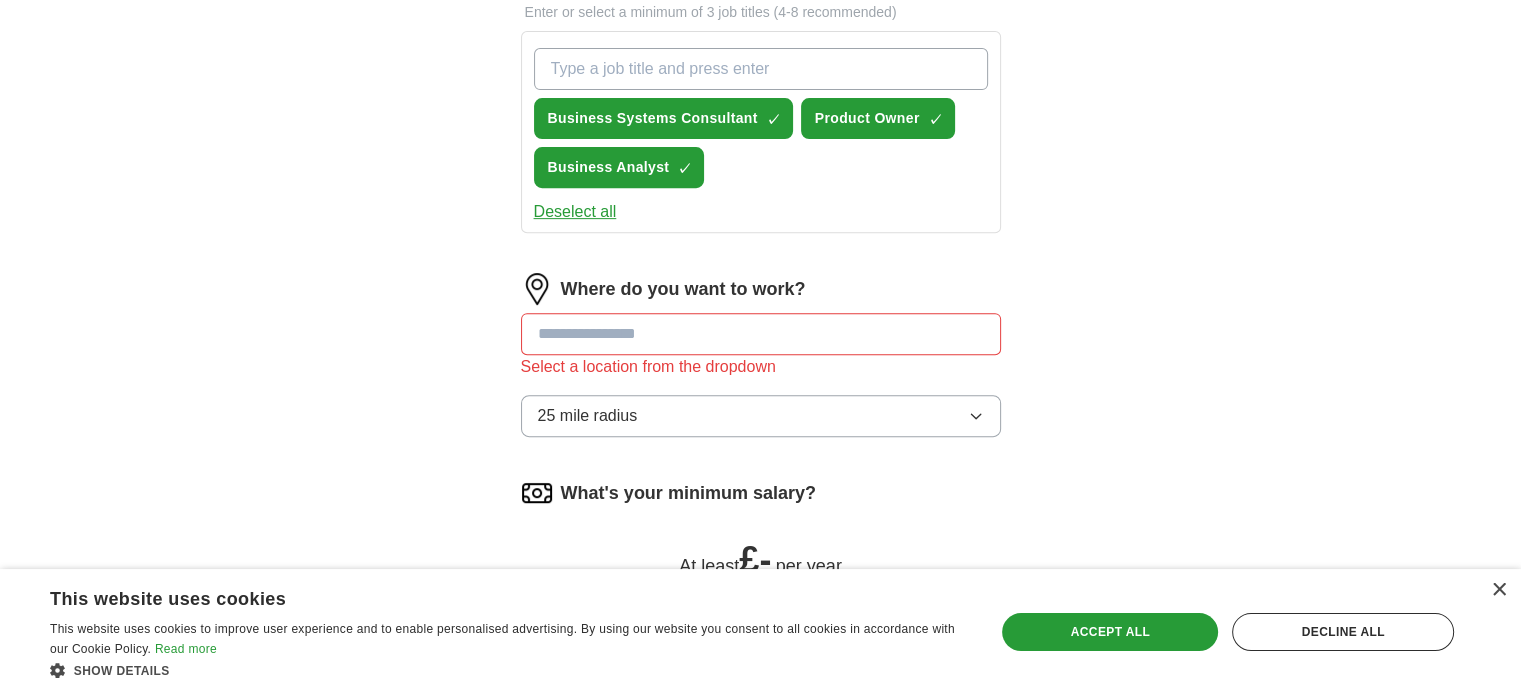 type 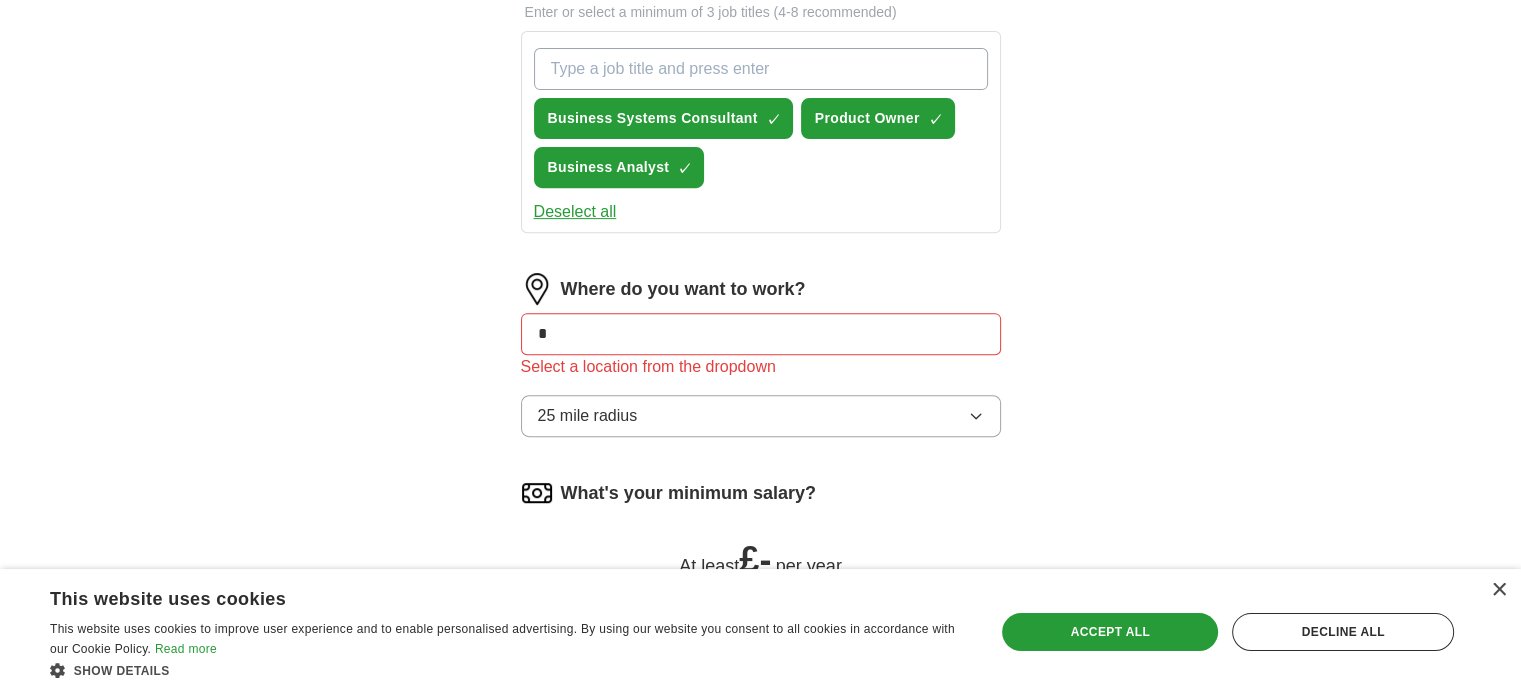 type on "*" 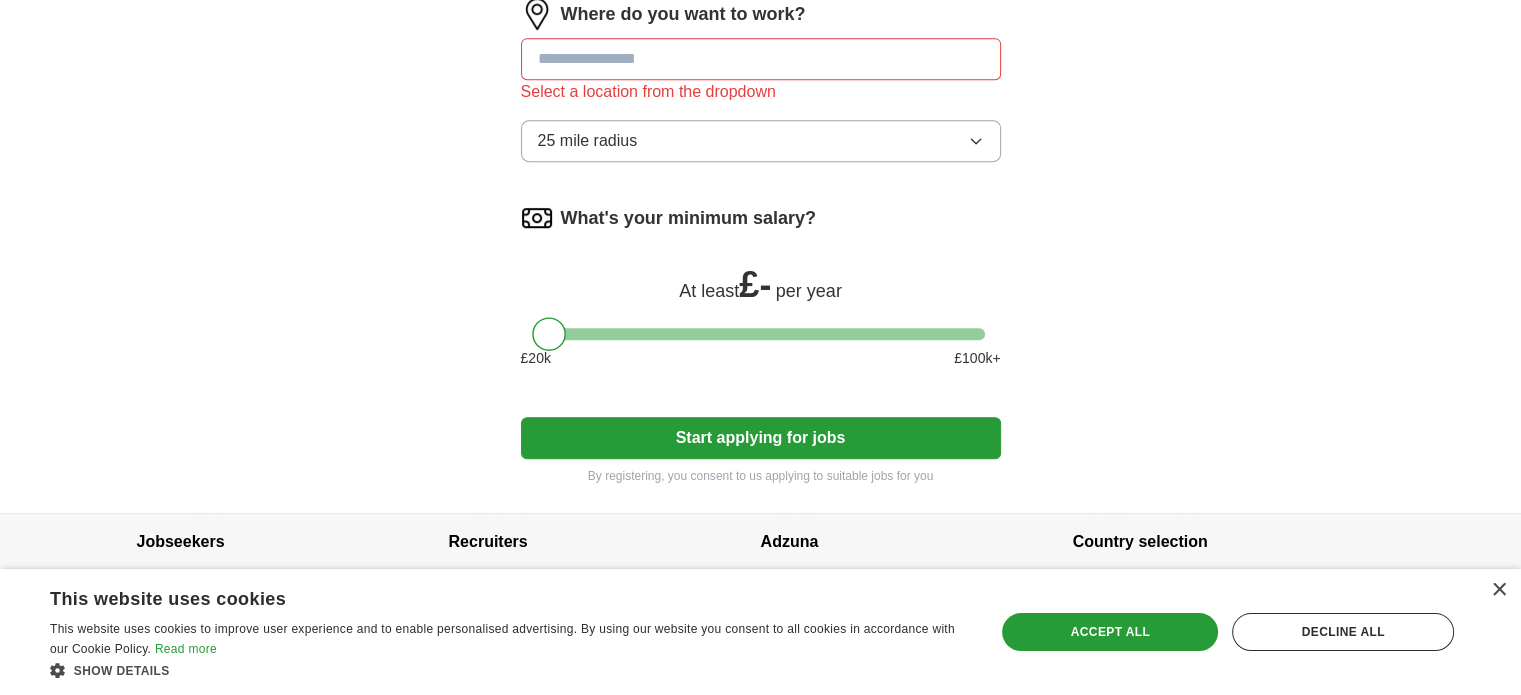 scroll, scrollTop: 1088, scrollLeft: 0, axis: vertical 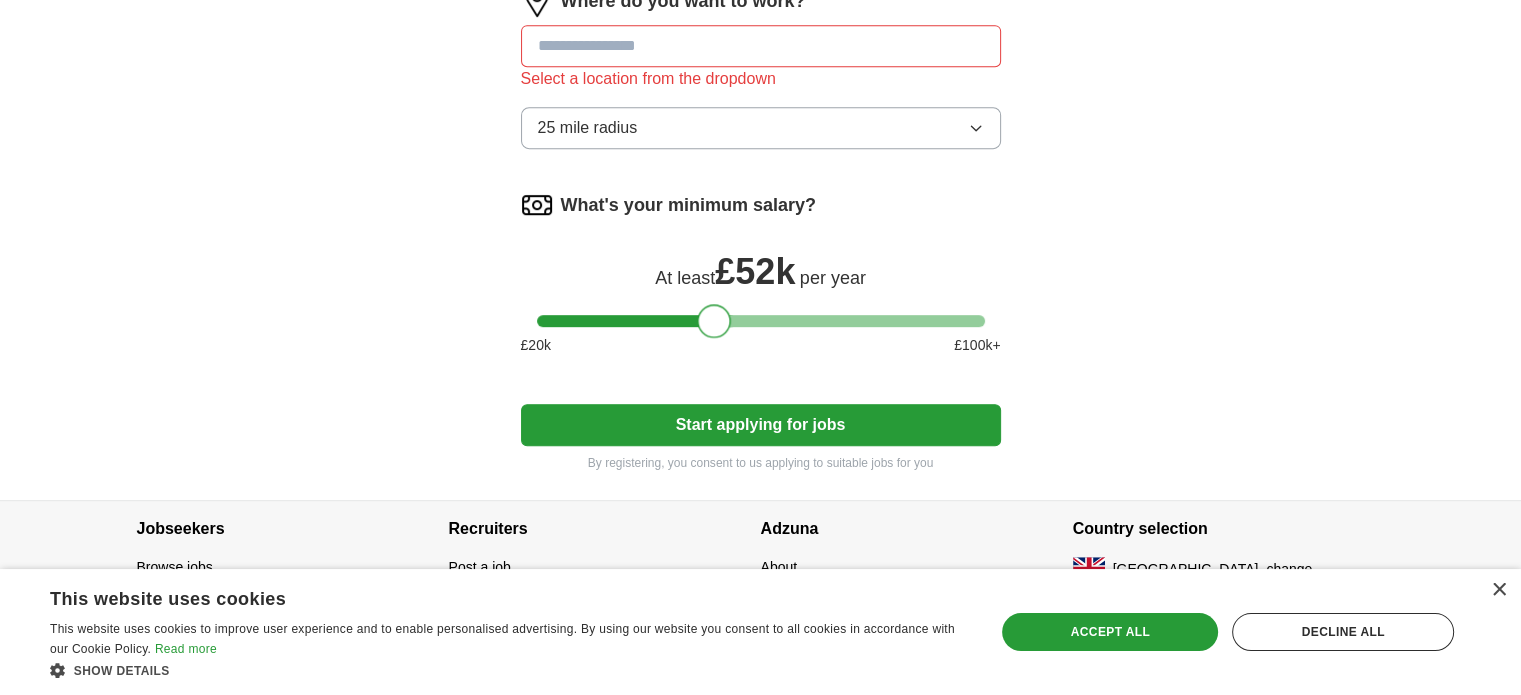 drag, startPoint x: 551, startPoint y: 316, endPoint x: 715, endPoint y: 320, distance: 164.04877 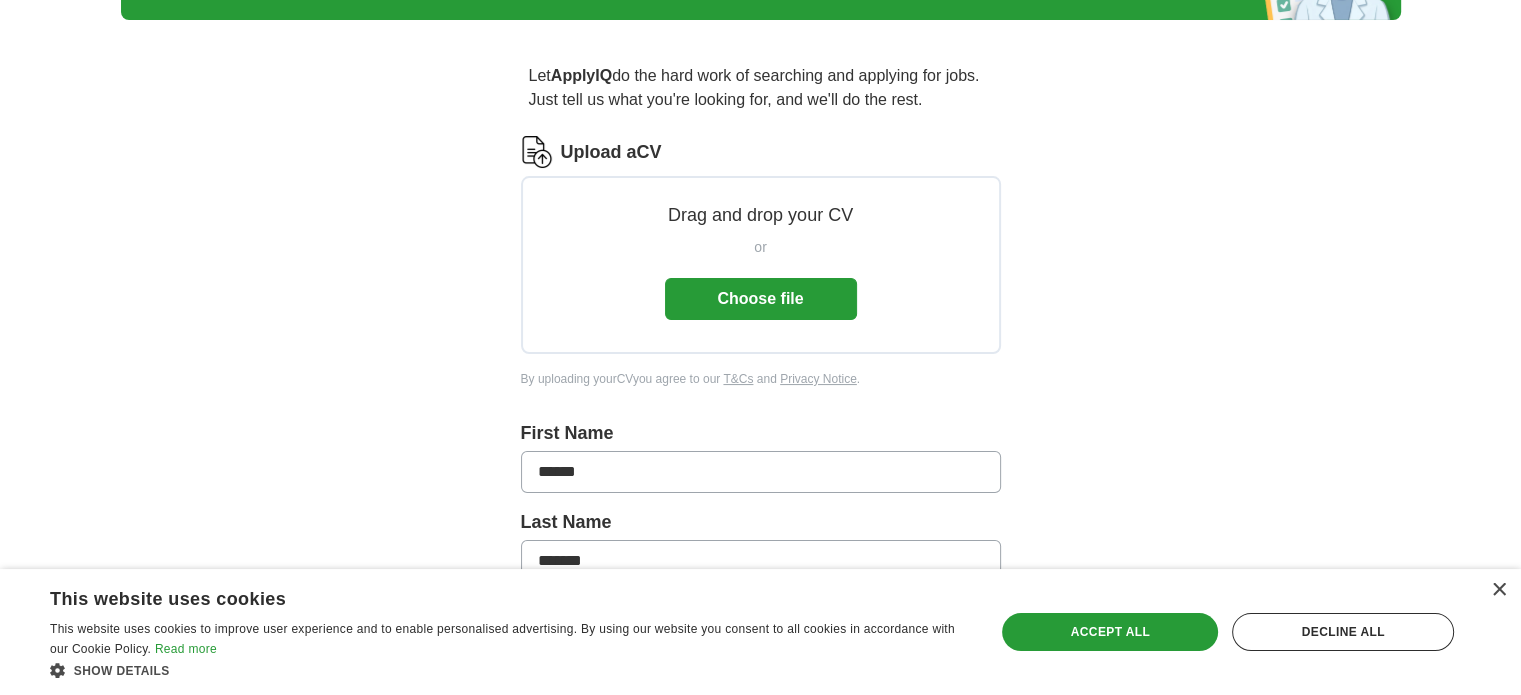 scroll, scrollTop: 88, scrollLeft: 0, axis: vertical 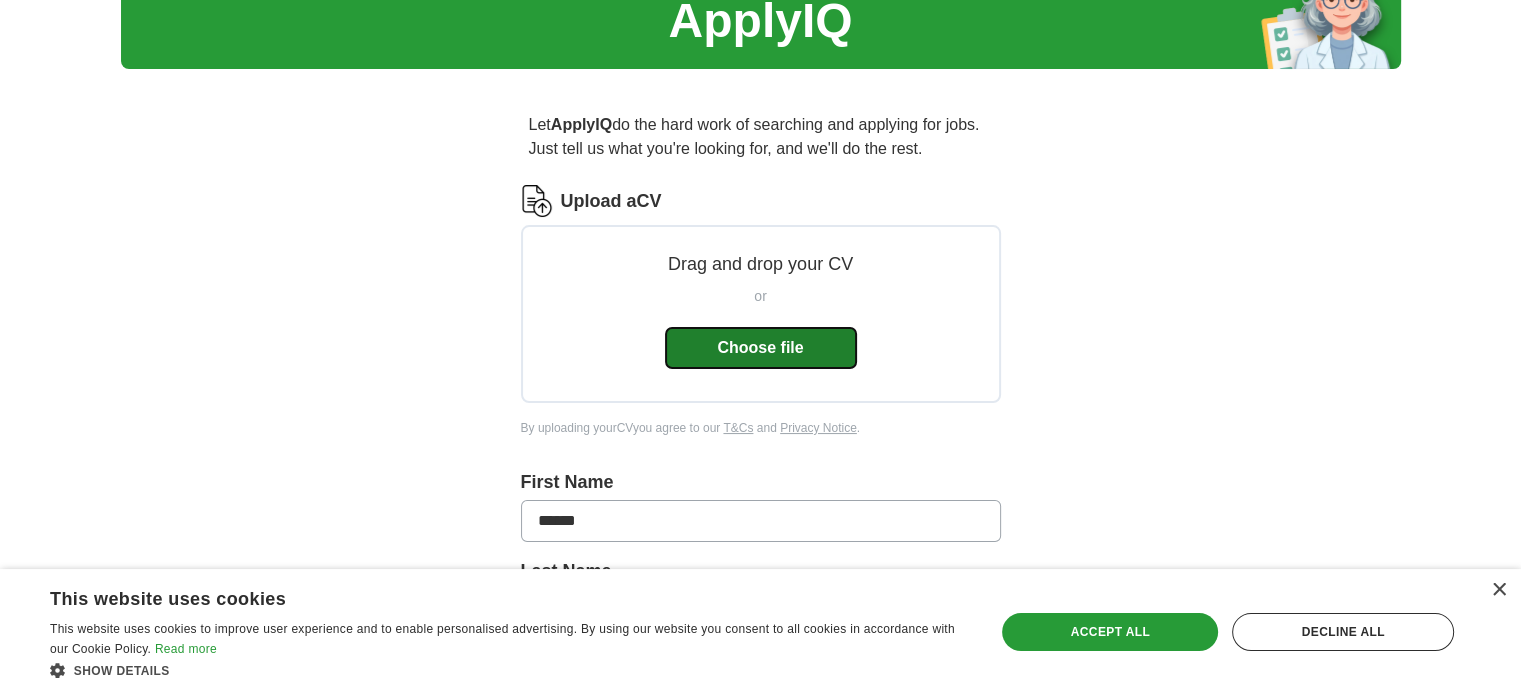 click on "Choose file" at bounding box center [761, 348] 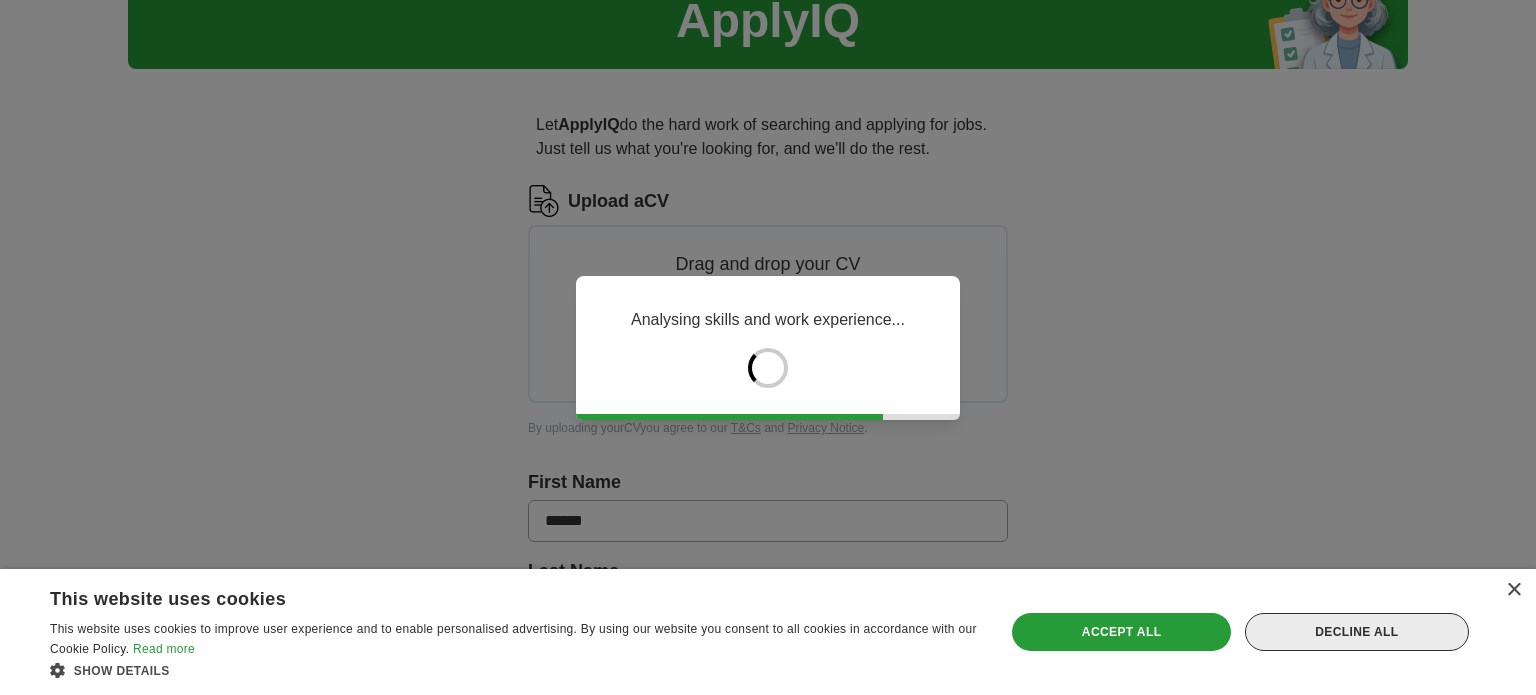 click on "Decline all" at bounding box center (1357, 632) 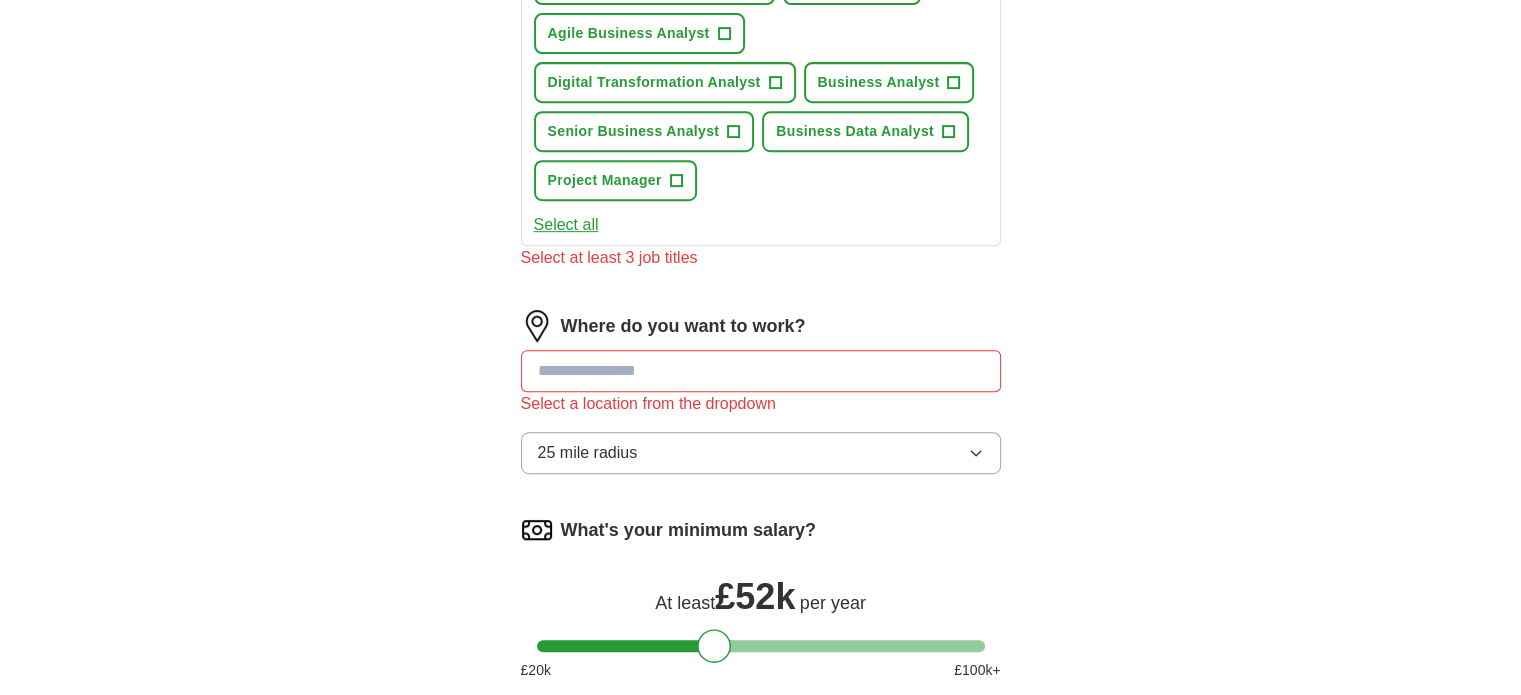scroll, scrollTop: 988, scrollLeft: 0, axis: vertical 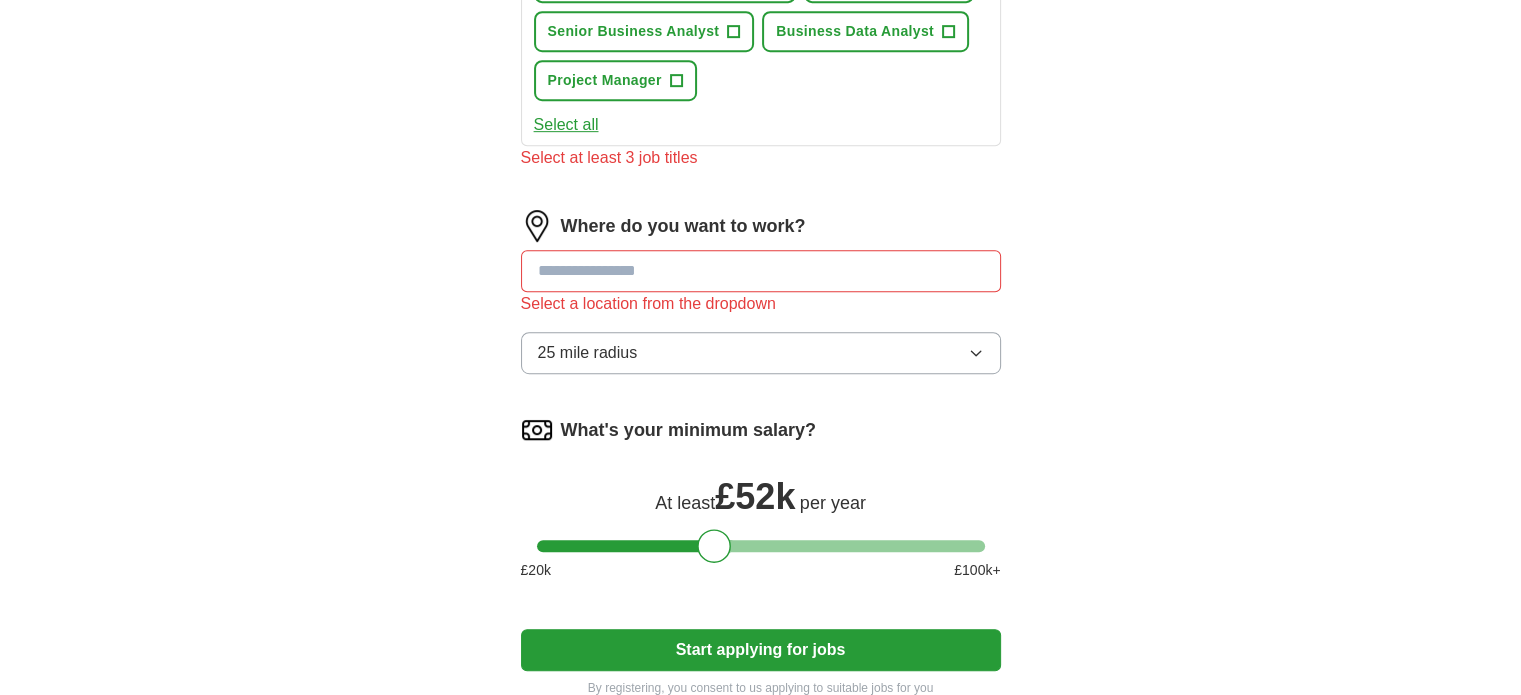 click at bounding box center (761, 271) 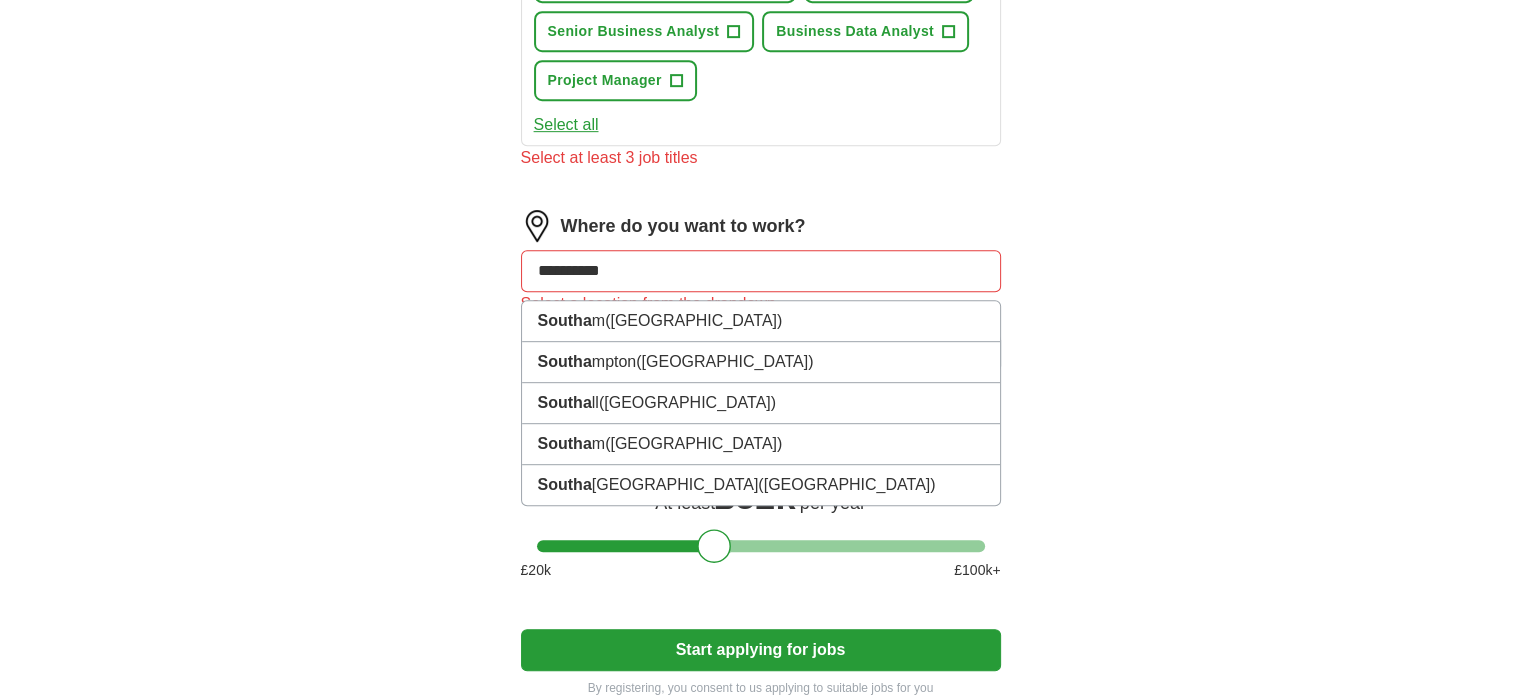 type on "**********" 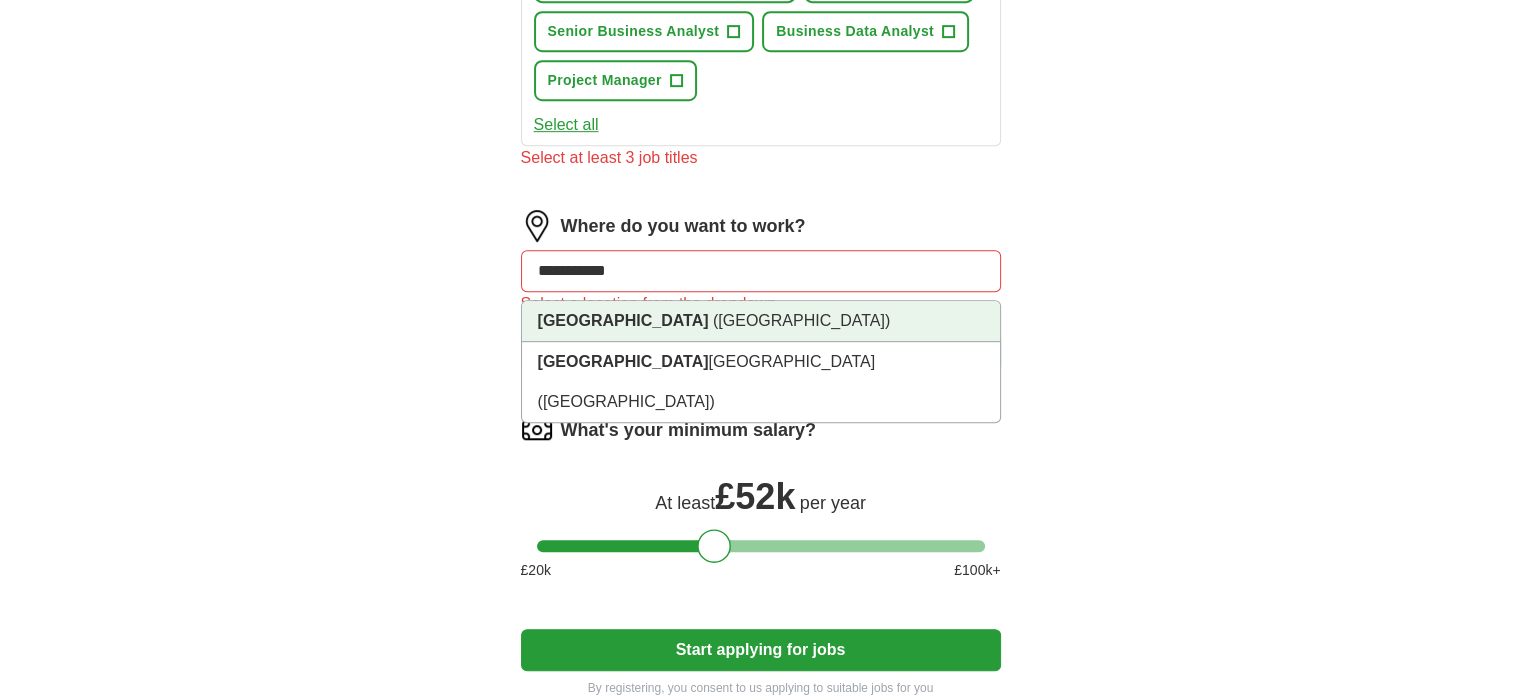 click on "[GEOGRAPHIC_DATA]   ([GEOGRAPHIC_DATA])" at bounding box center [761, 321] 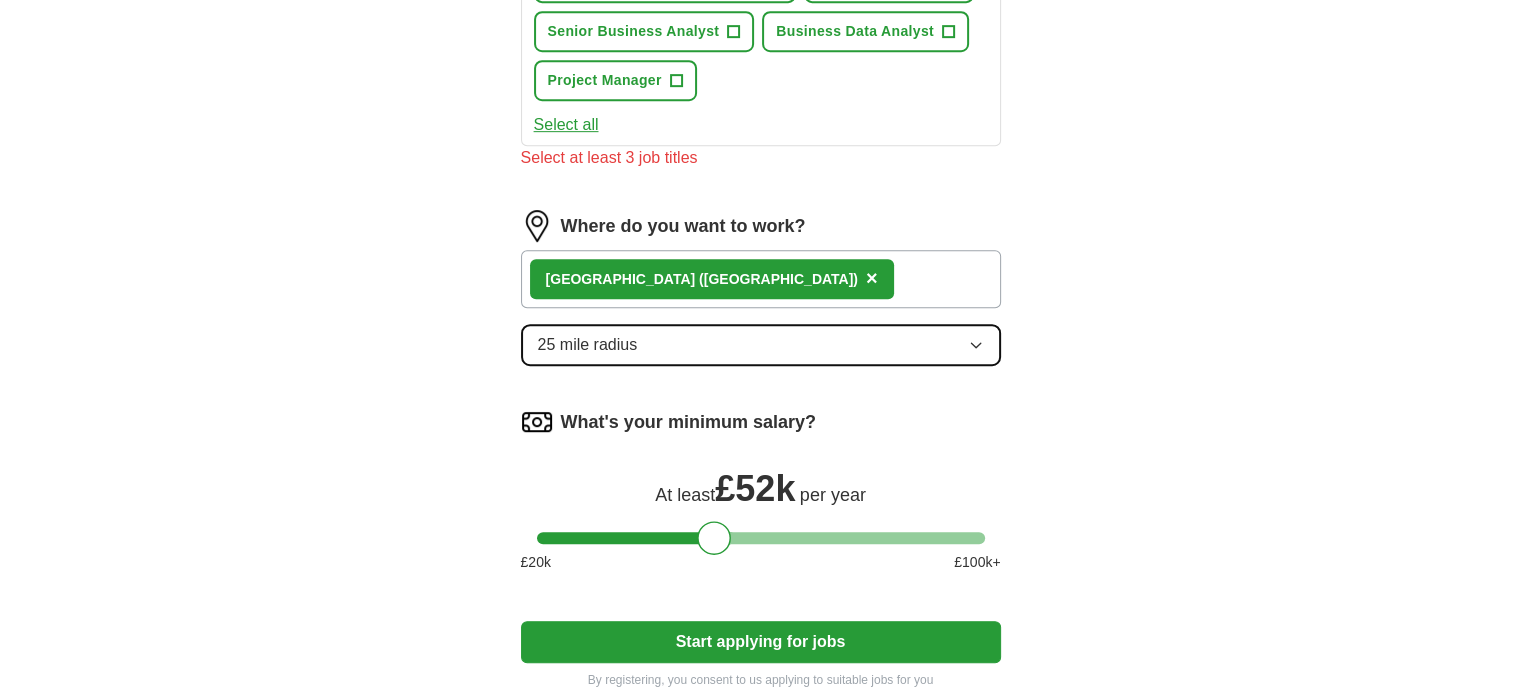 click 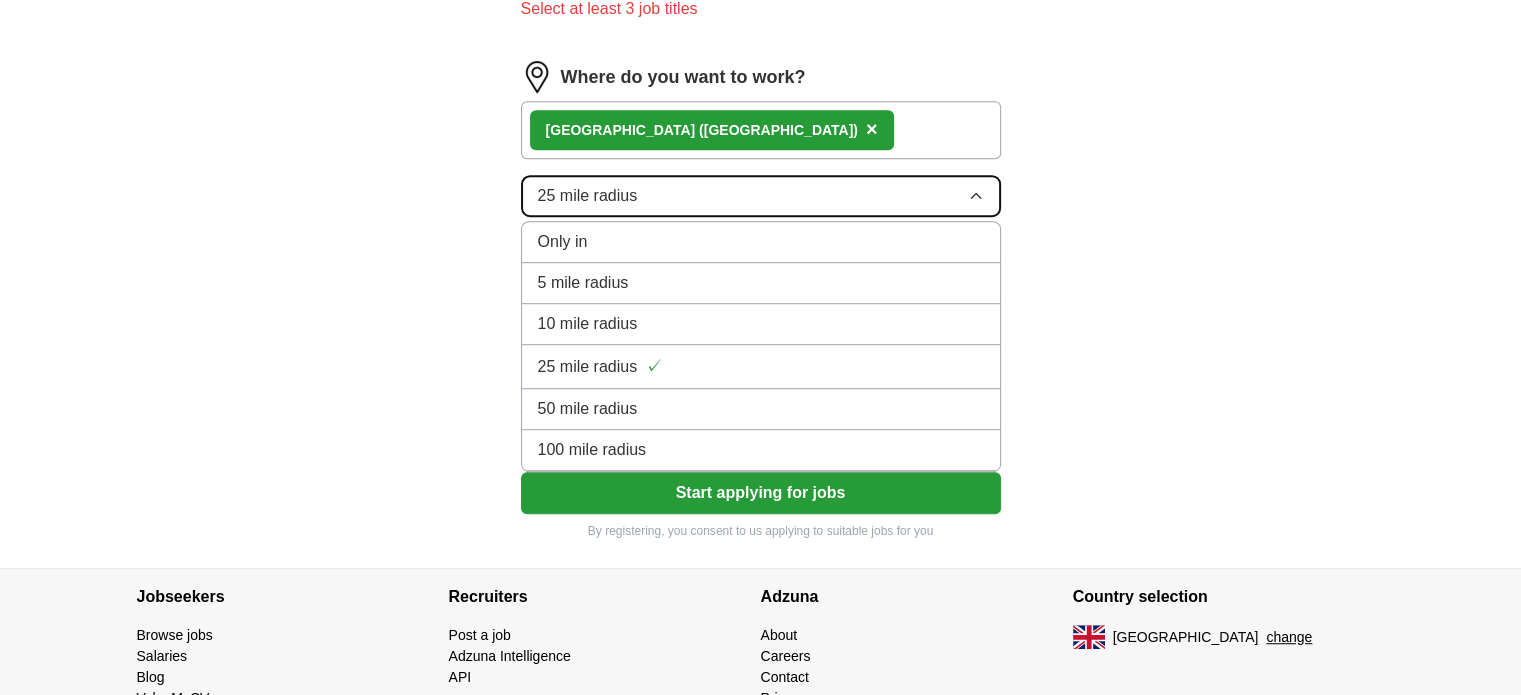 scroll, scrollTop: 1188, scrollLeft: 0, axis: vertical 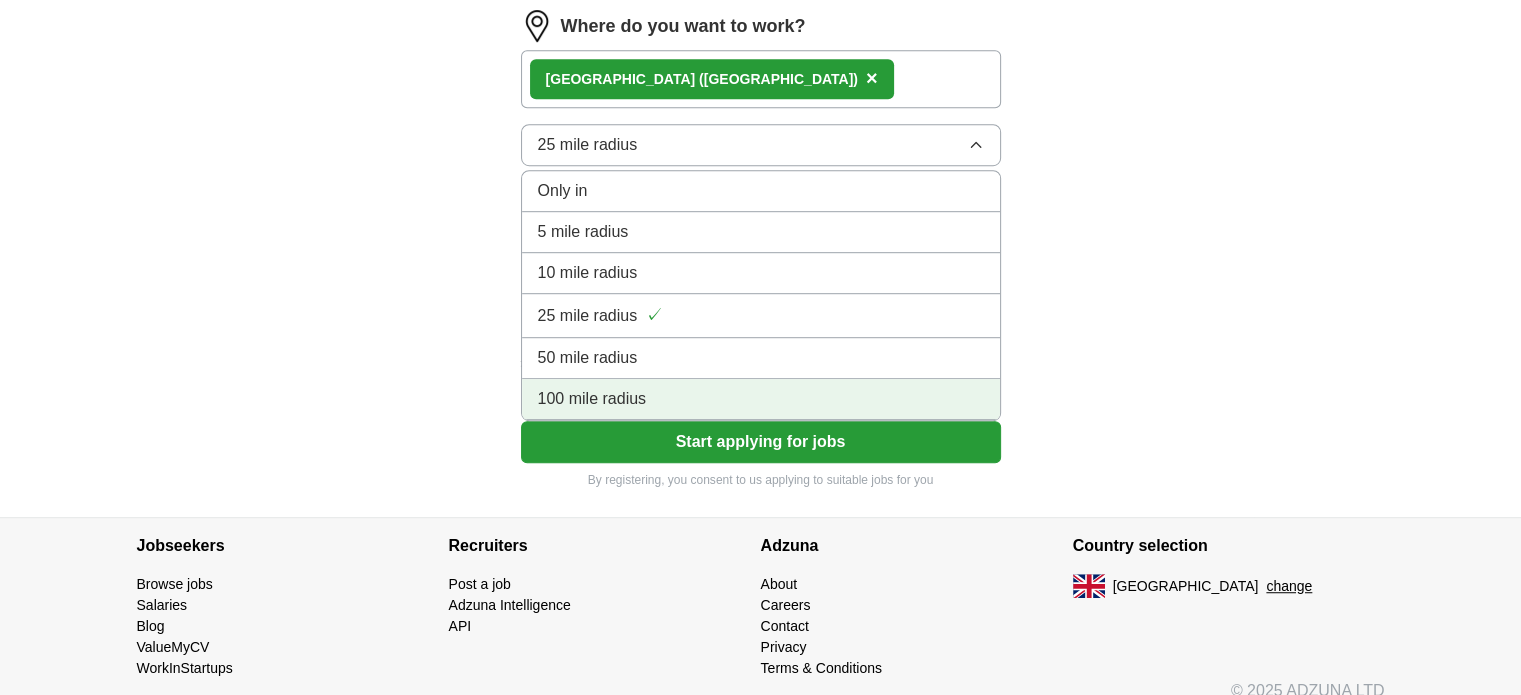 click on "100 mile radius" at bounding box center (761, 399) 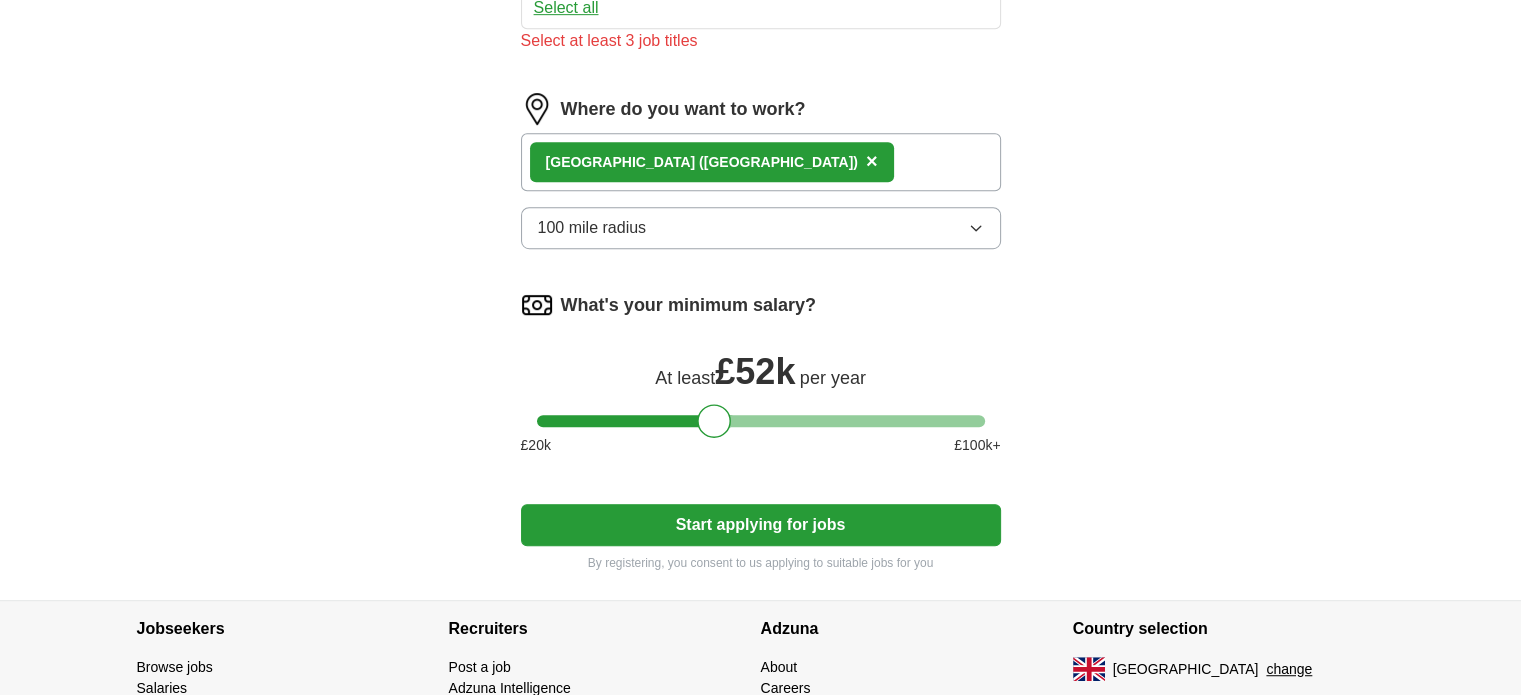 scroll, scrollTop: 988, scrollLeft: 0, axis: vertical 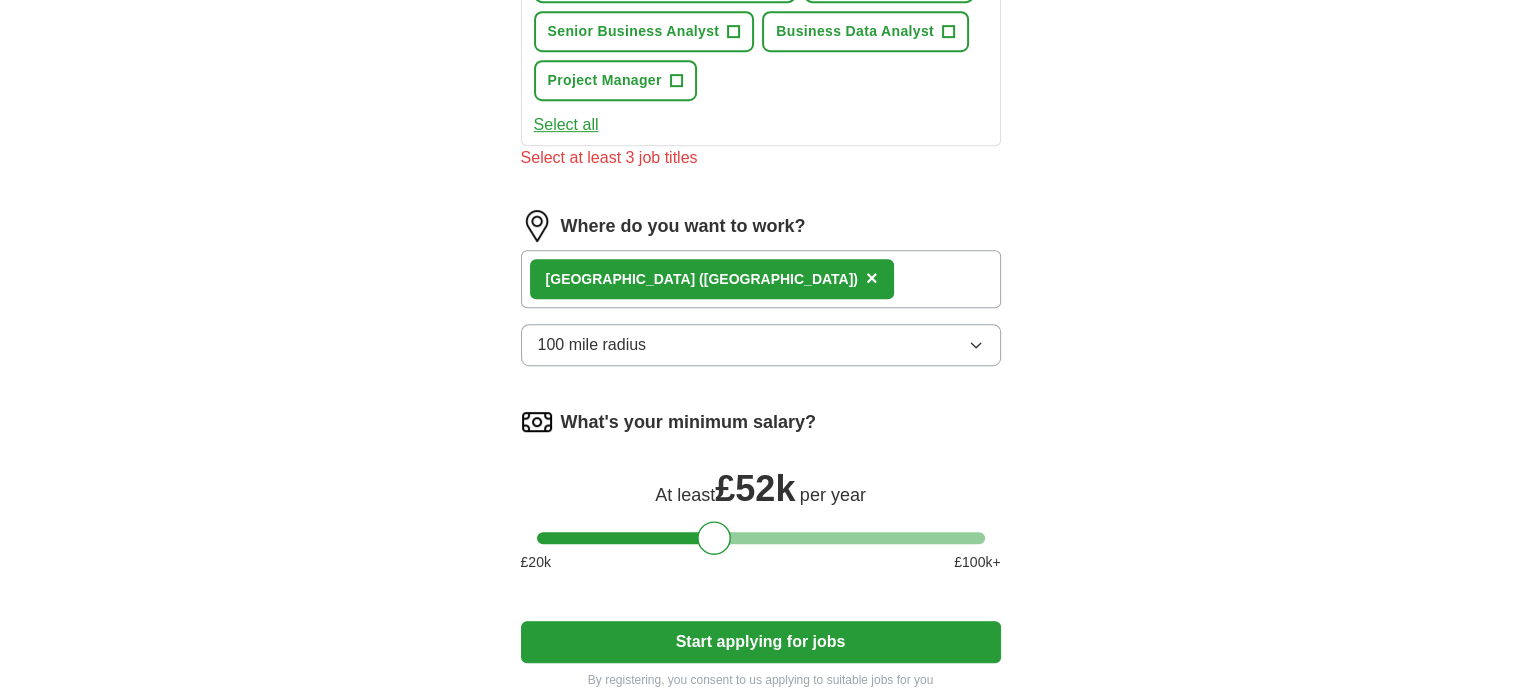 click on "[GEOGRAPHIC_DATA]   ([GEOGRAPHIC_DATA]) ×" at bounding box center (761, 279) 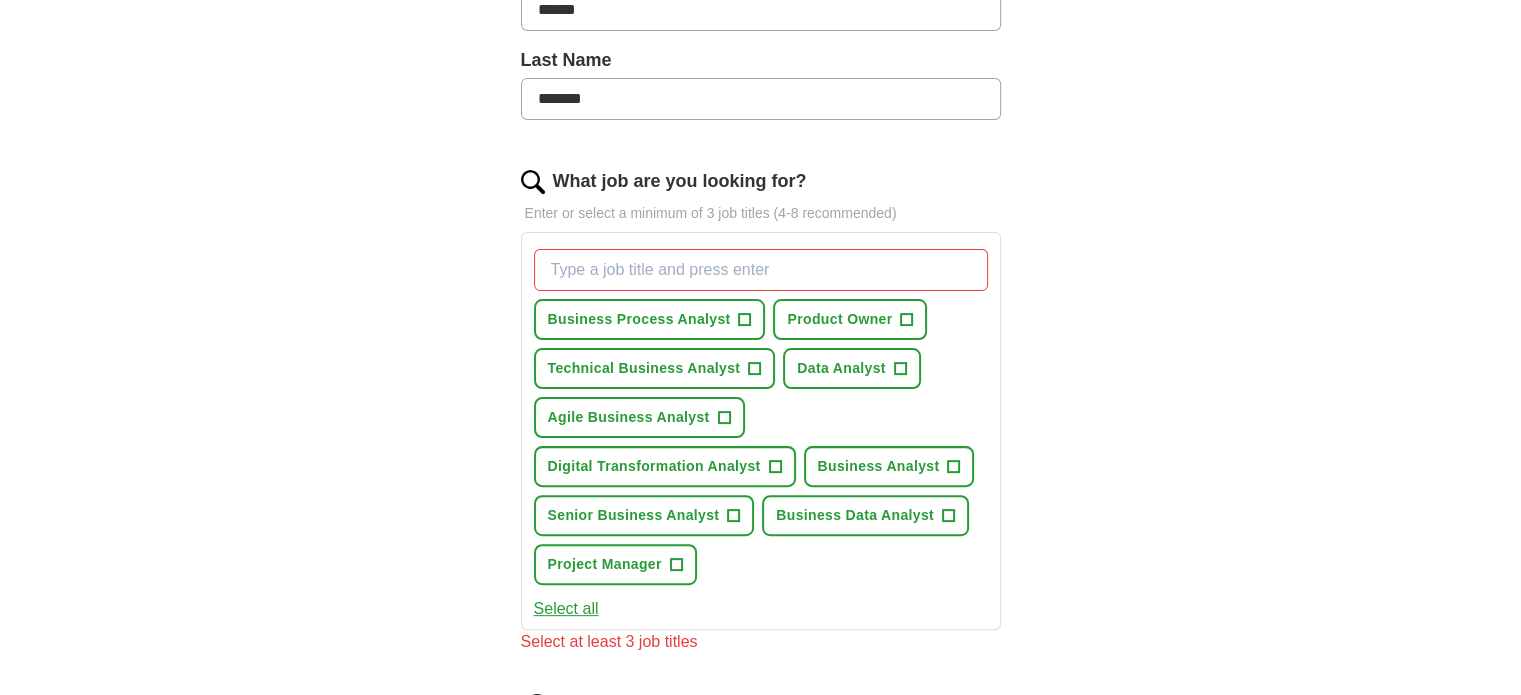 scroll, scrollTop: 504, scrollLeft: 0, axis: vertical 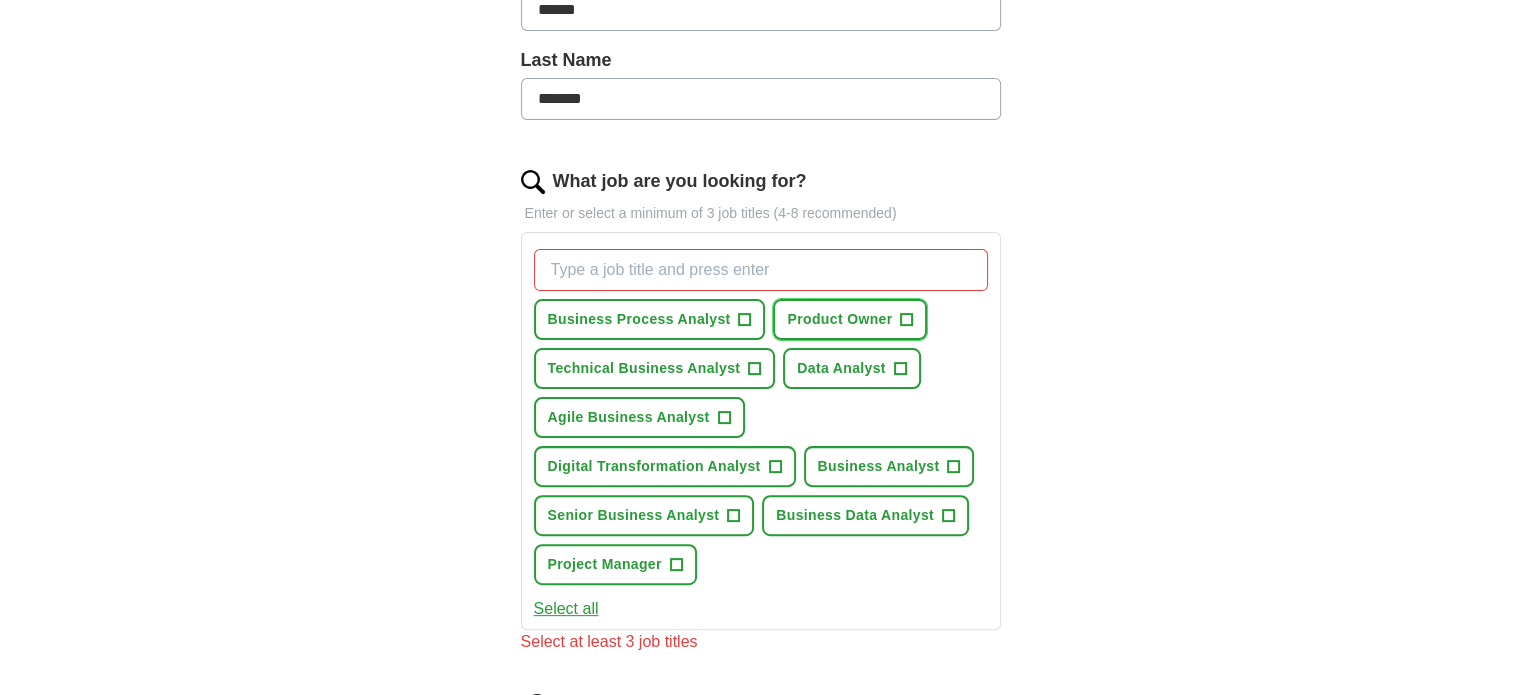 click on "+" at bounding box center (907, 320) 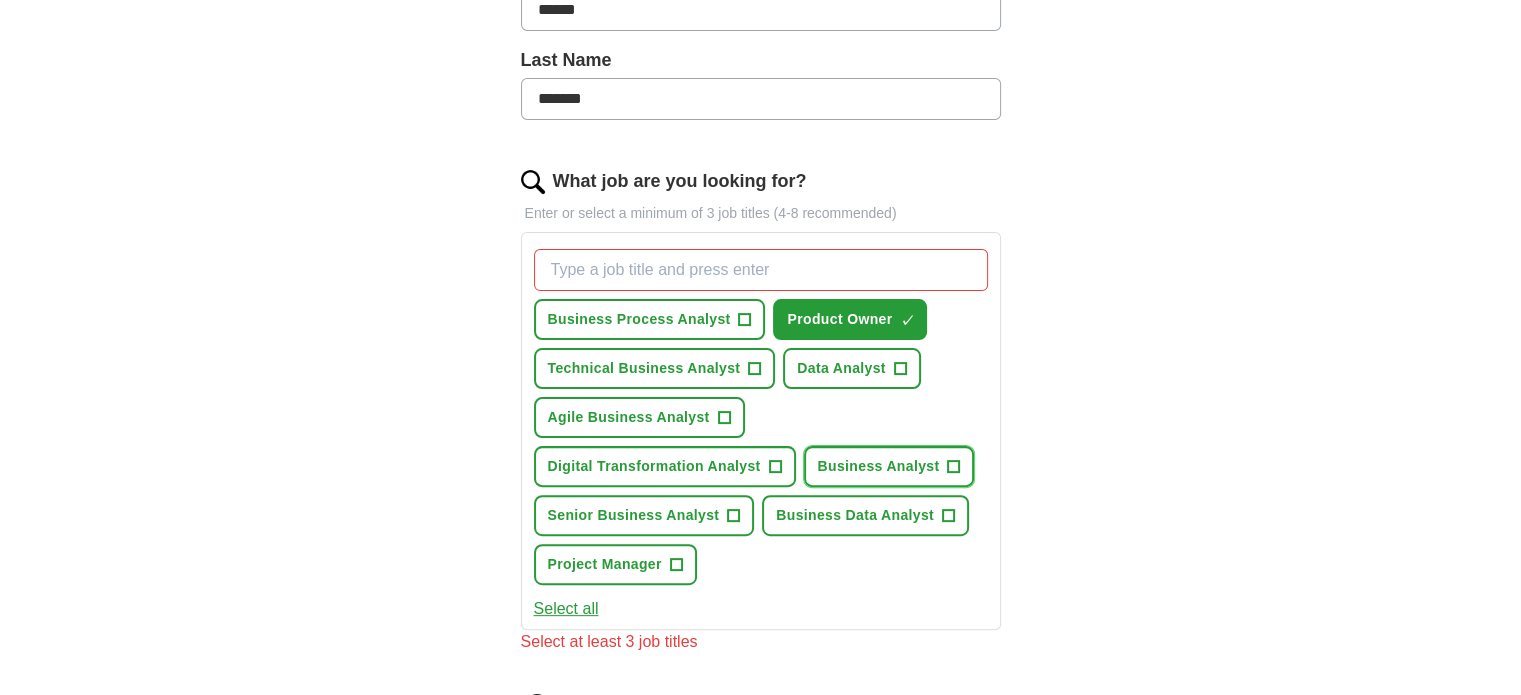 click on "+" at bounding box center [954, 467] 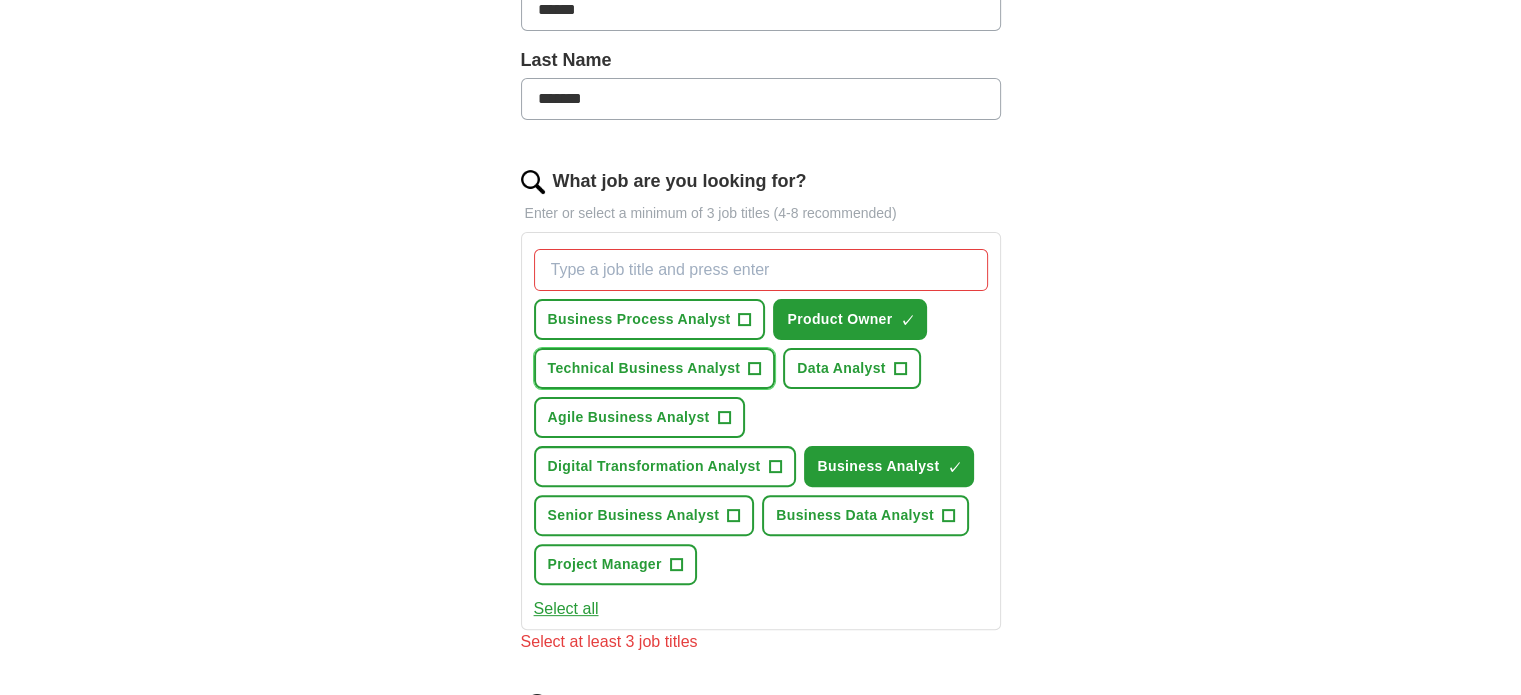 click on "+" at bounding box center [755, 369] 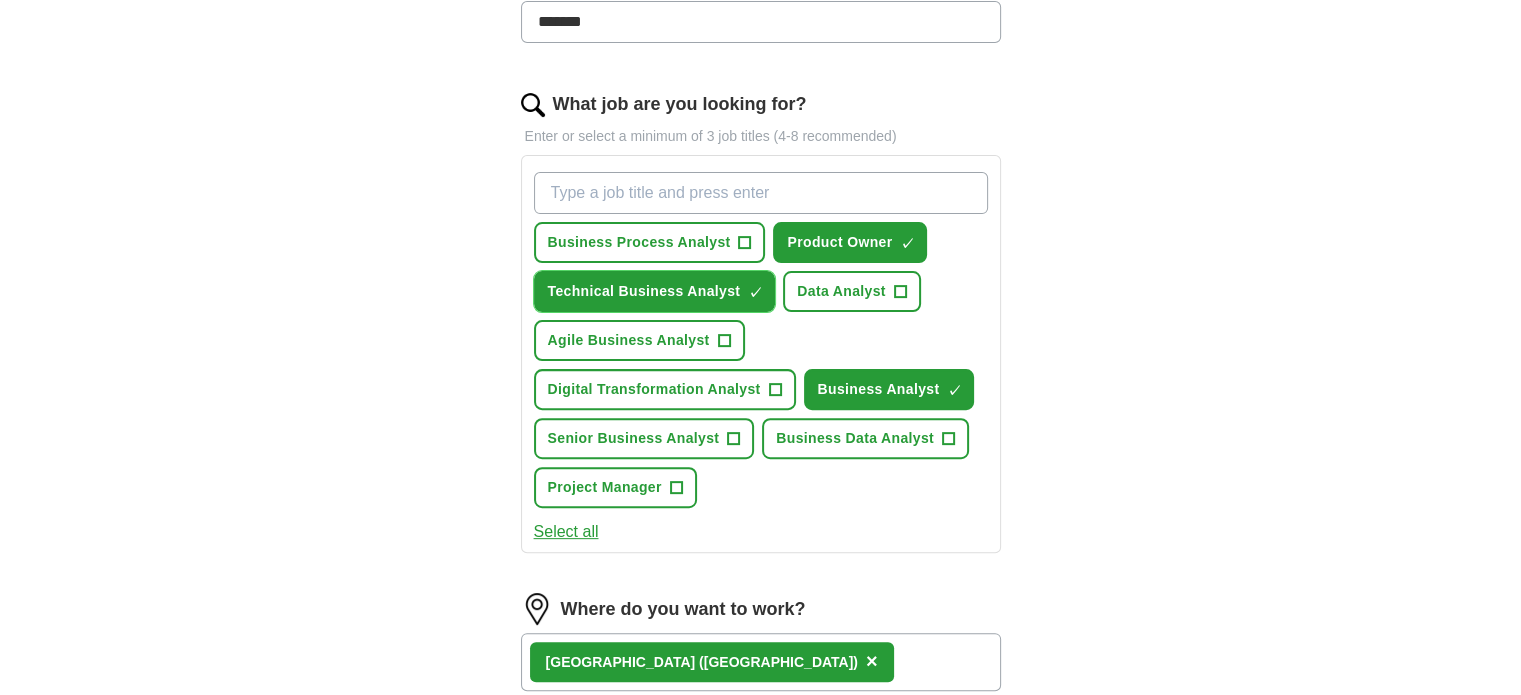 scroll, scrollTop: 704, scrollLeft: 0, axis: vertical 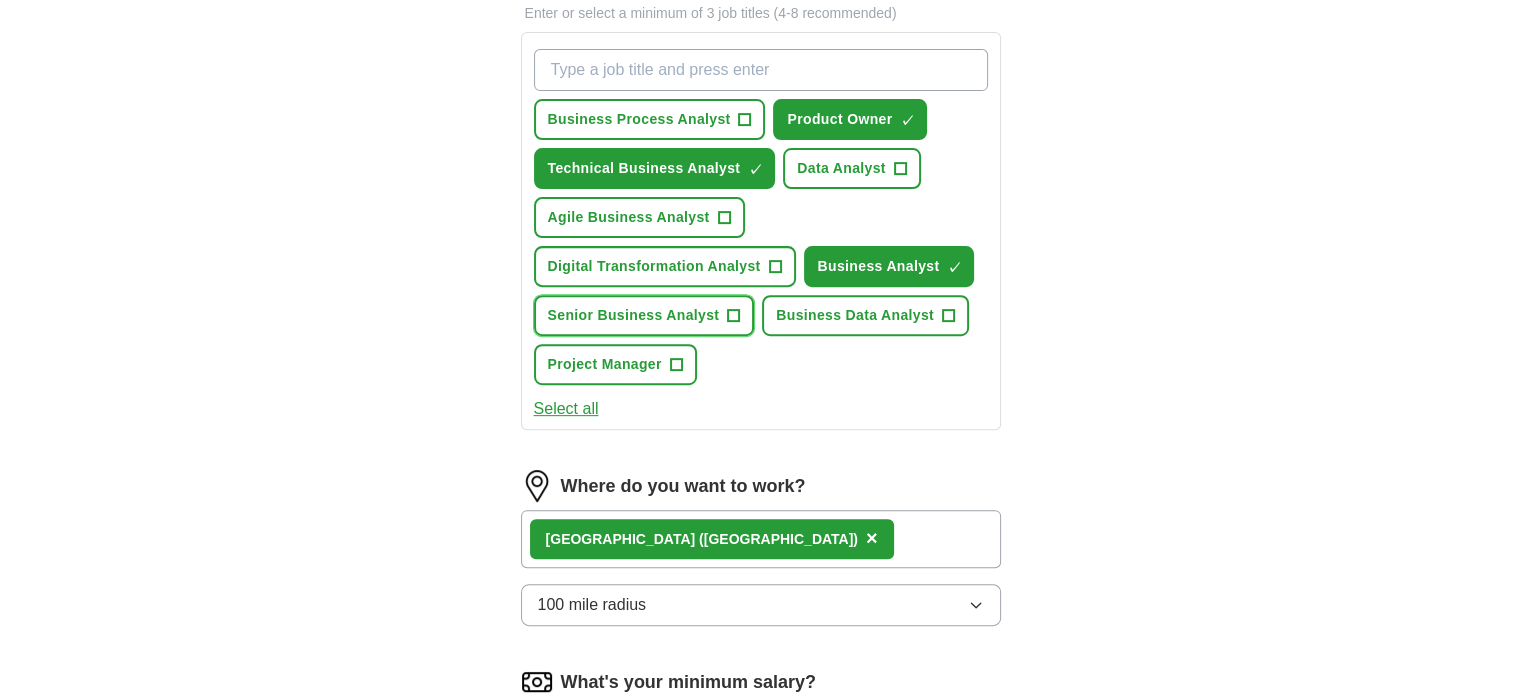 click on "+" at bounding box center (734, 316) 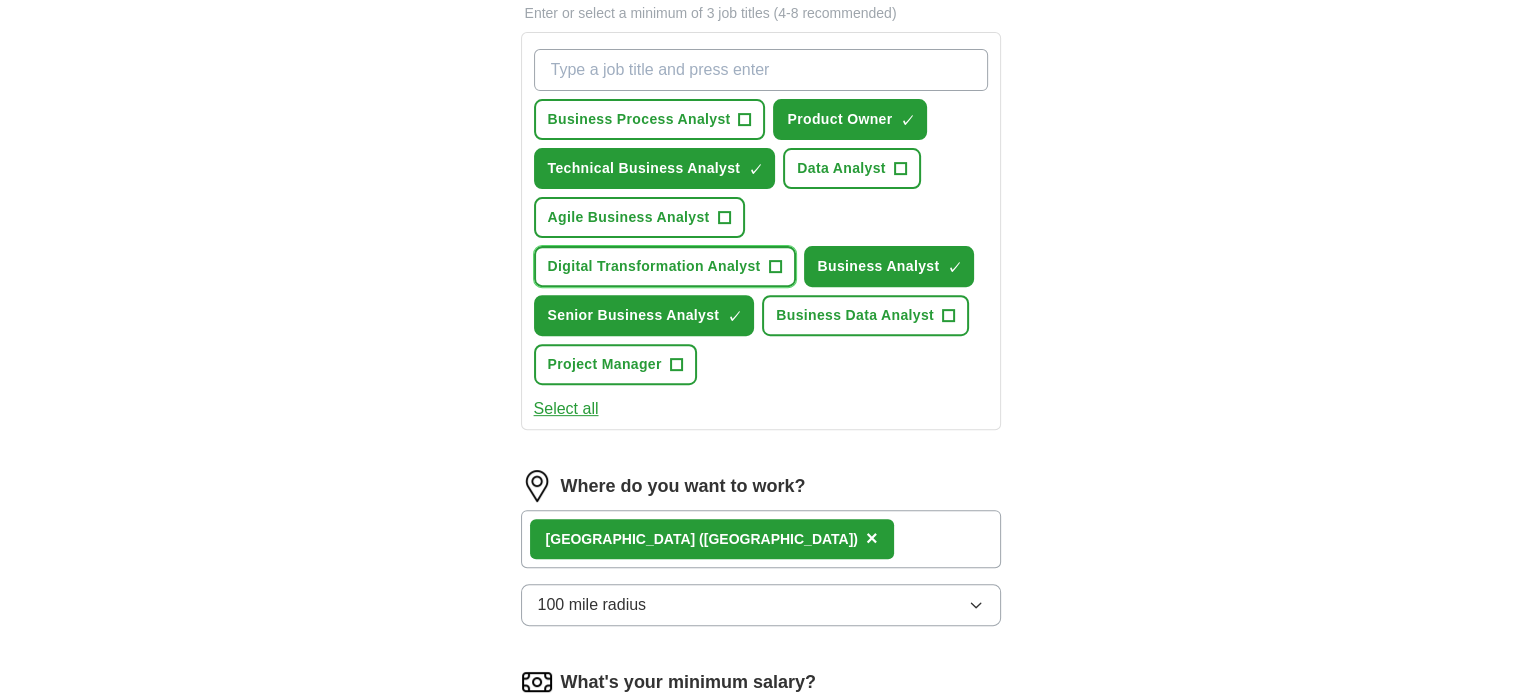 click on "+" at bounding box center (775, 267) 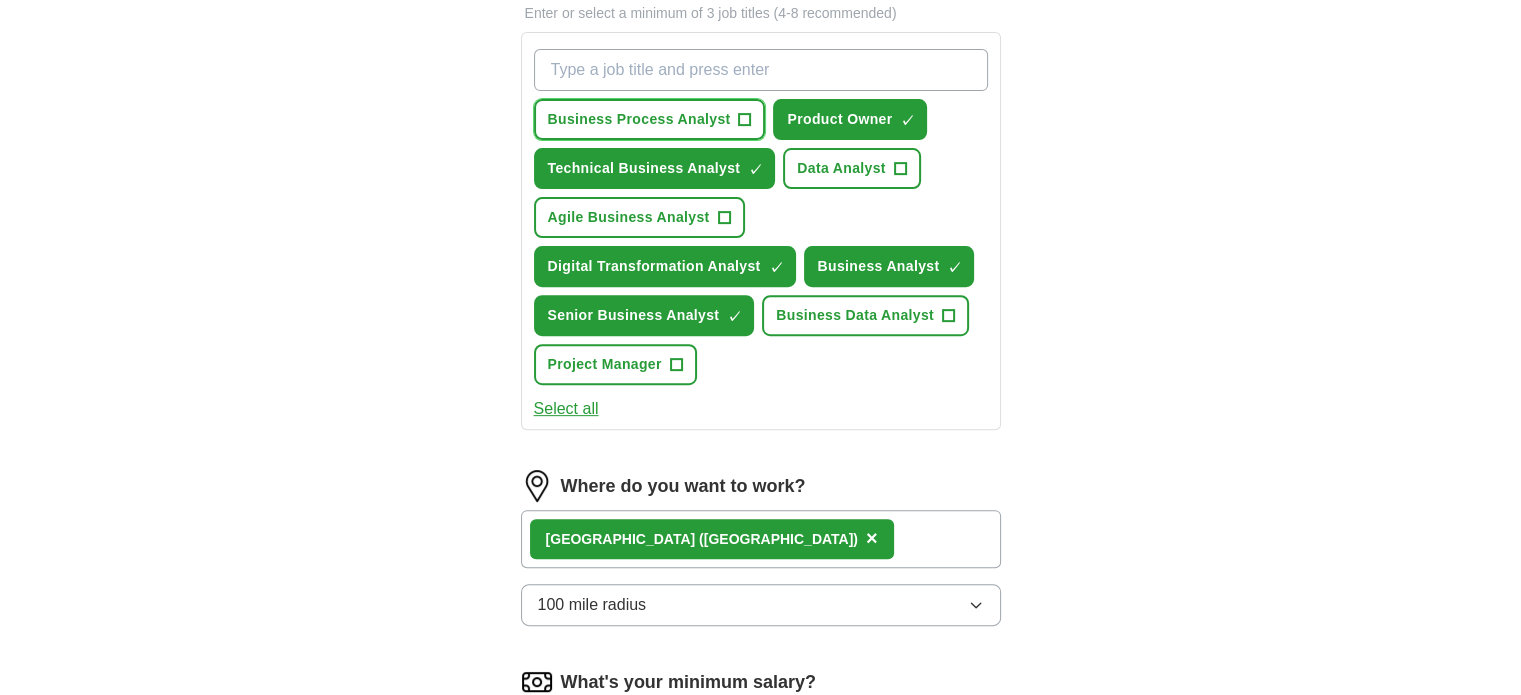 click on "Business Process Analyst +" at bounding box center (650, 119) 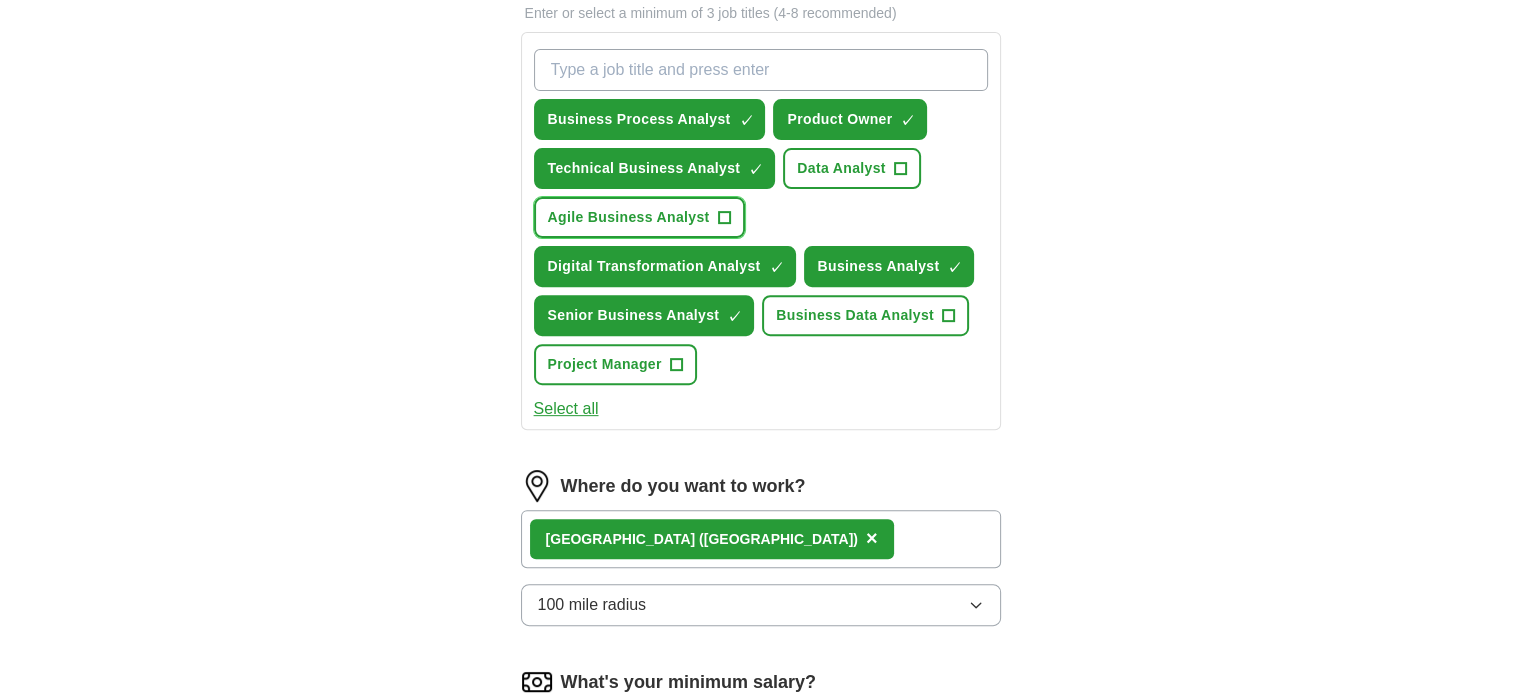 click on "+" at bounding box center (724, 218) 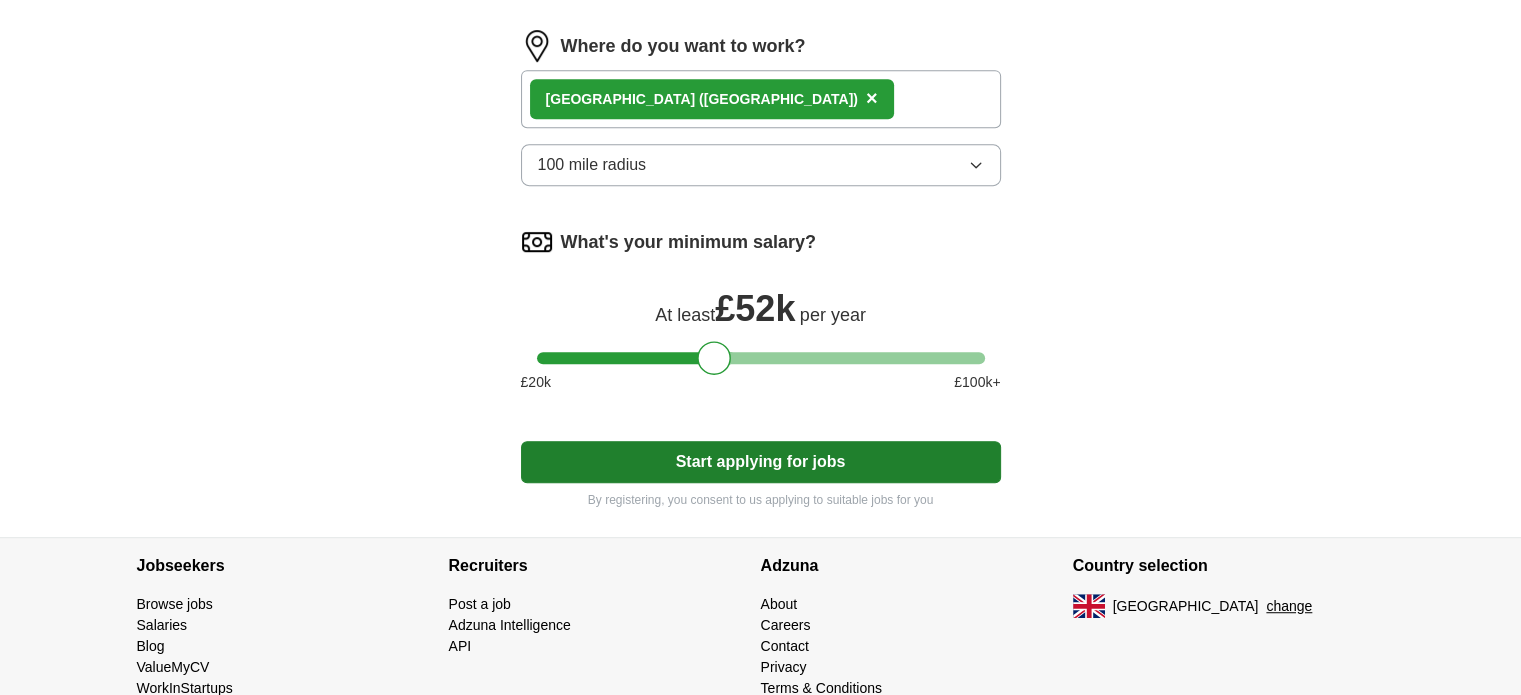scroll, scrollTop: 1180, scrollLeft: 0, axis: vertical 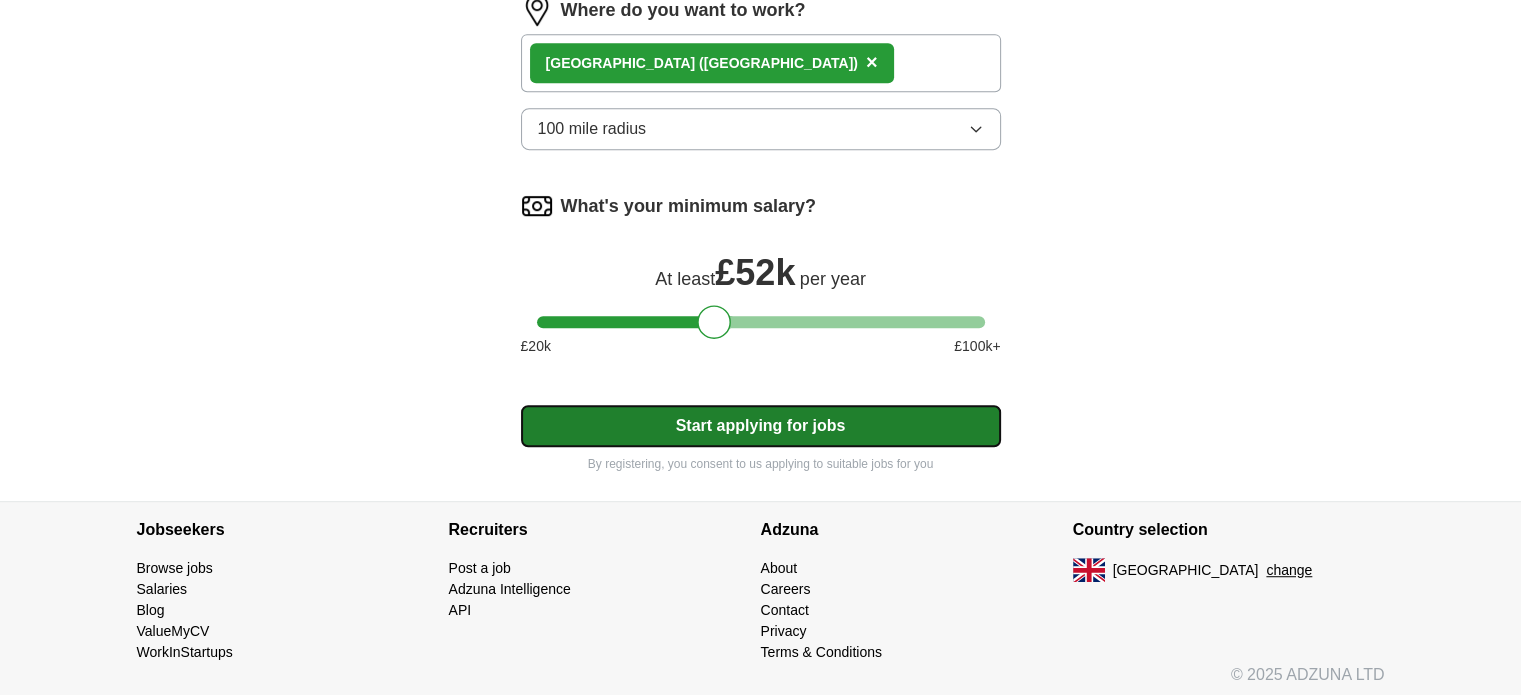 click on "Start applying for jobs" at bounding box center (761, 426) 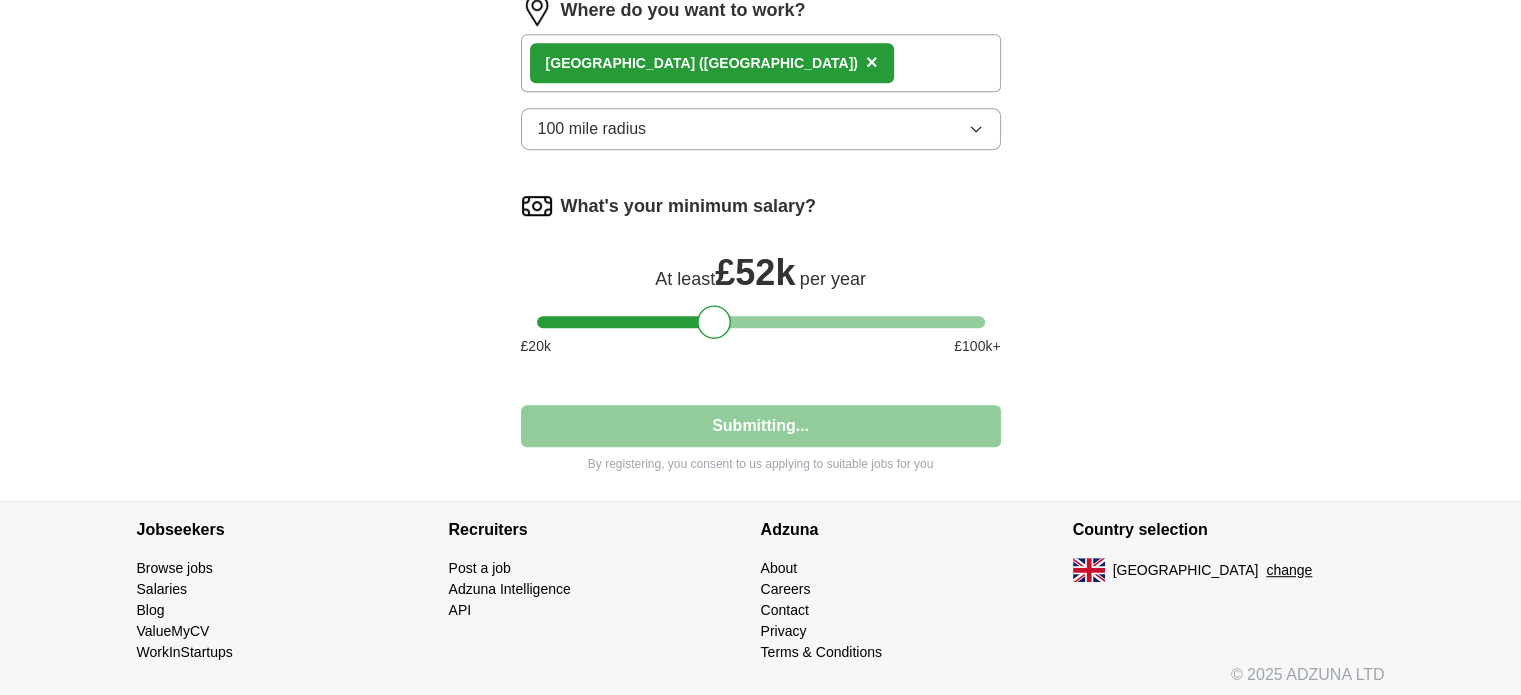 select on "**" 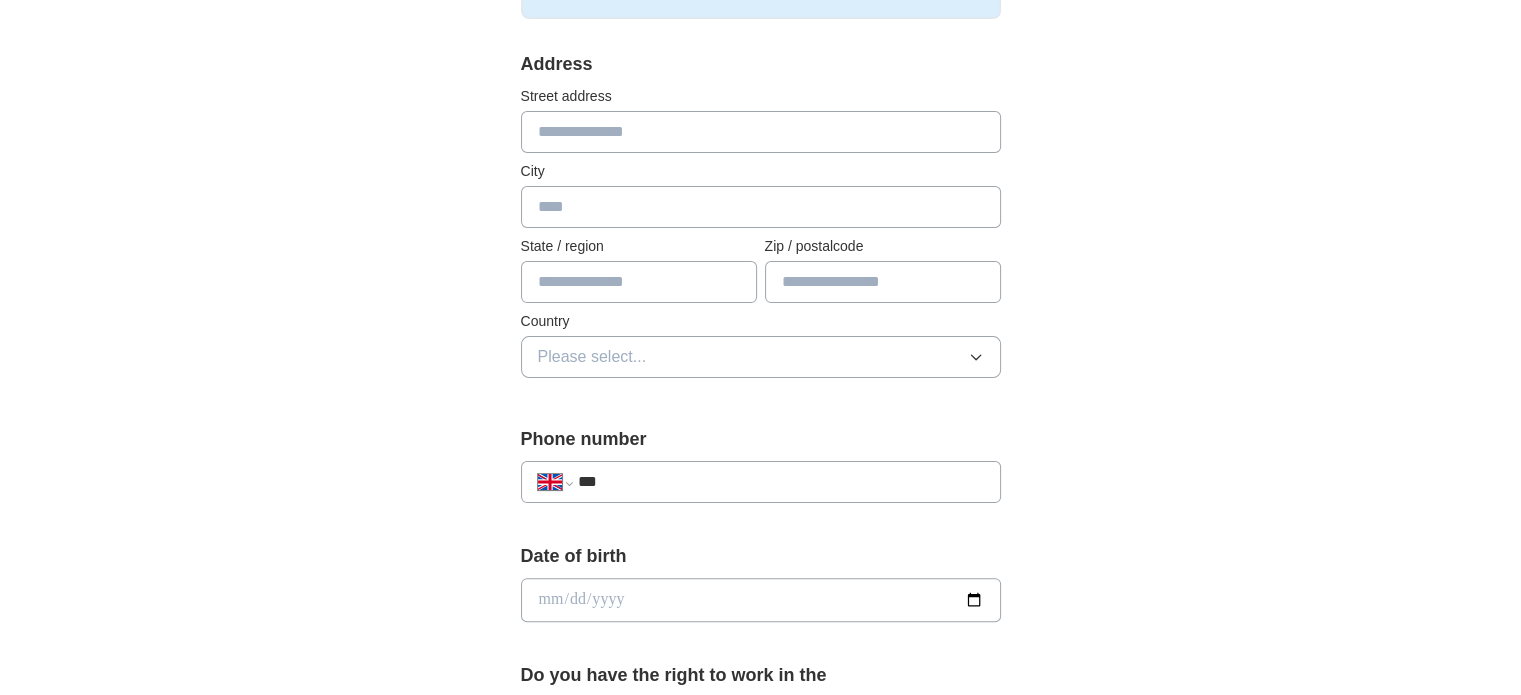 scroll, scrollTop: 600, scrollLeft: 0, axis: vertical 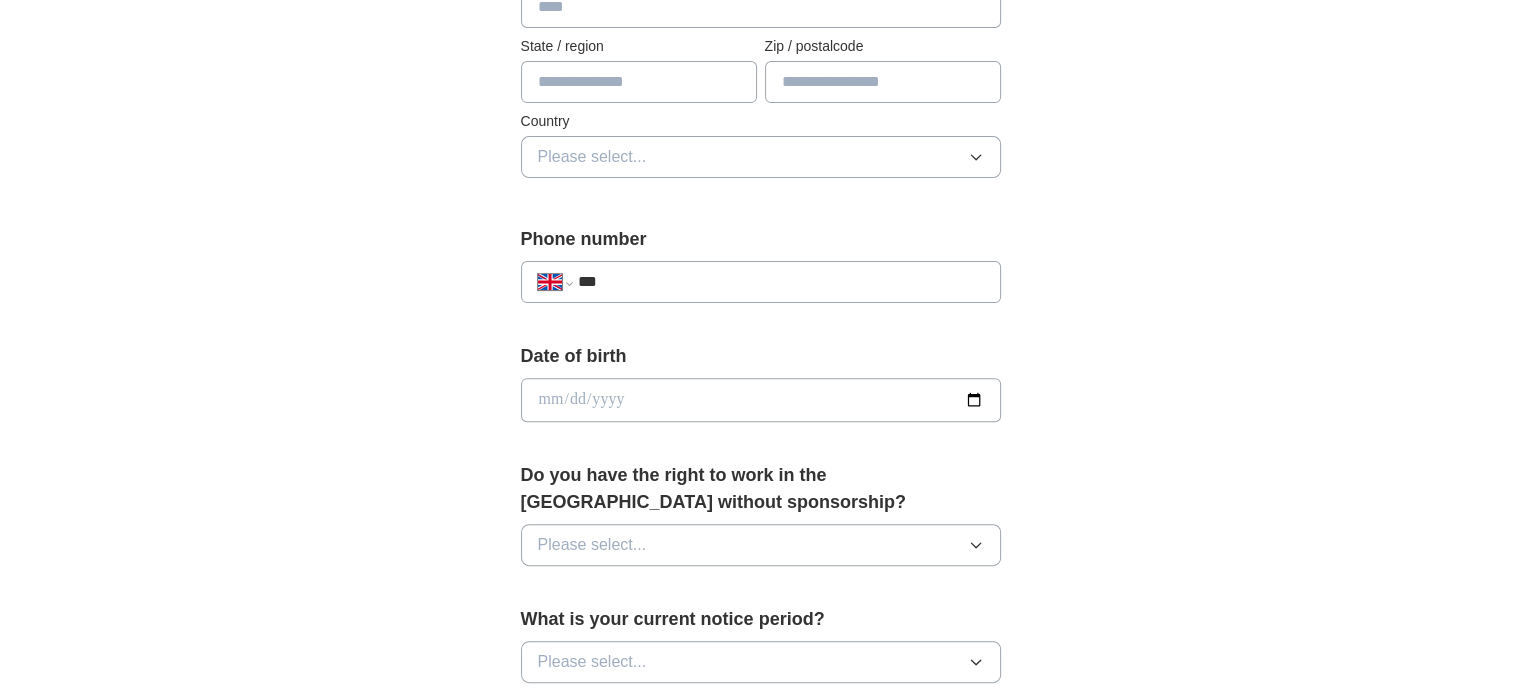 click on "***" at bounding box center [780, 282] 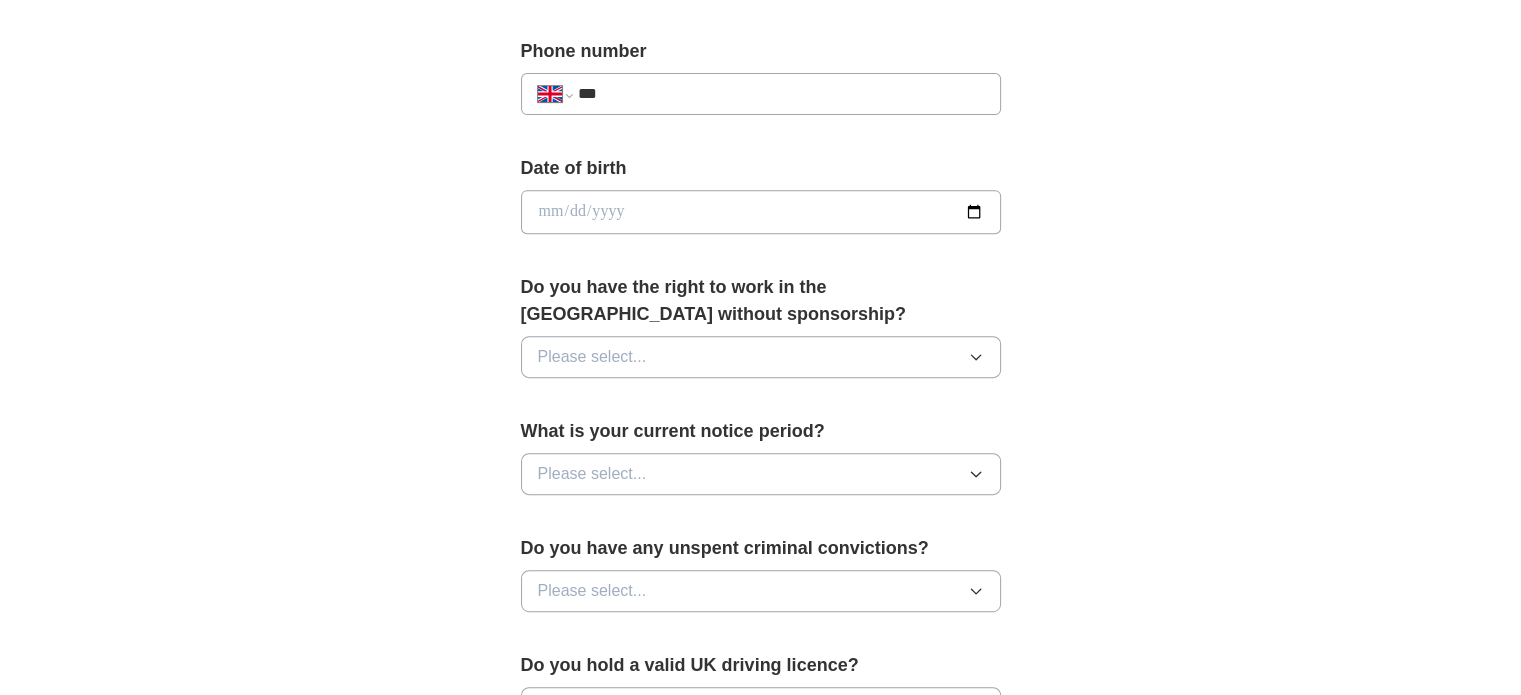 scroll, scrollTop: 800, scrollLeft: 0, axis: vertical 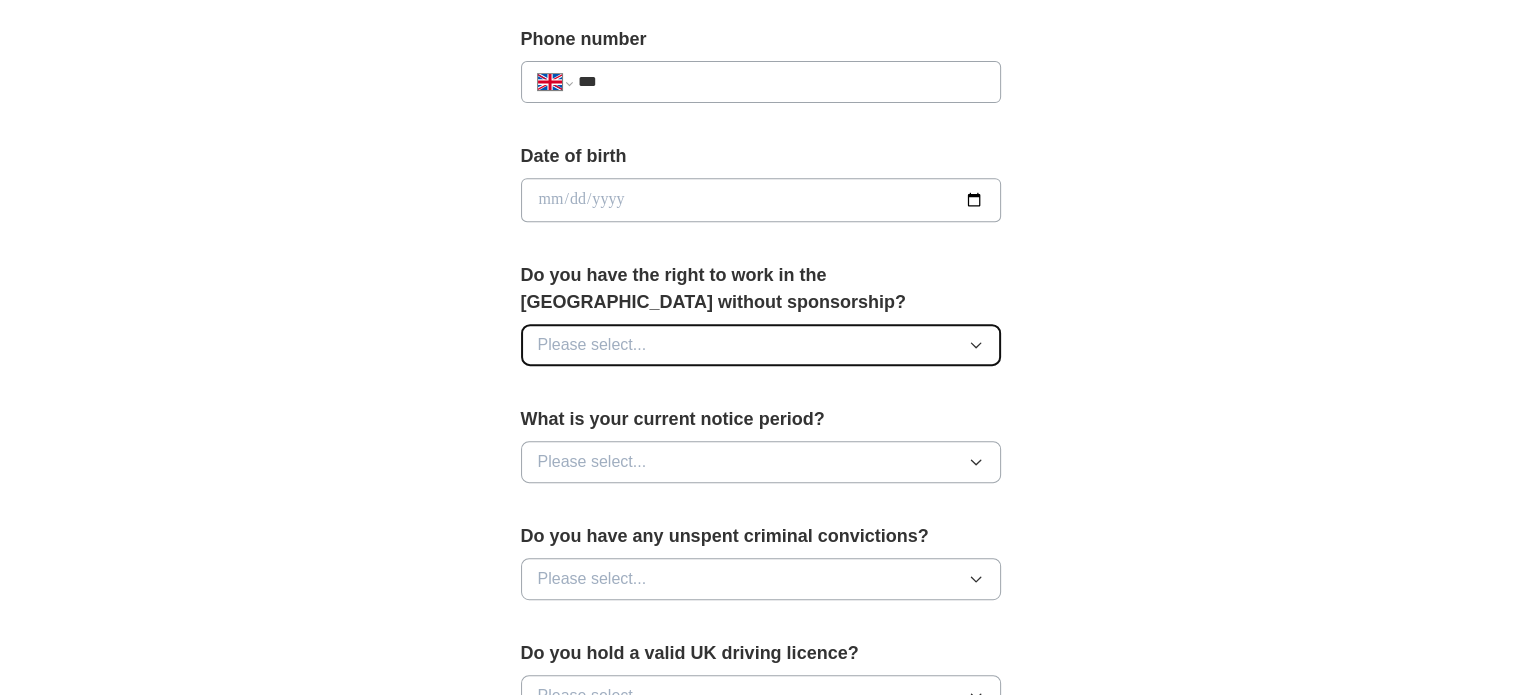 click on "Please select..." at bounding box center (761, 345) 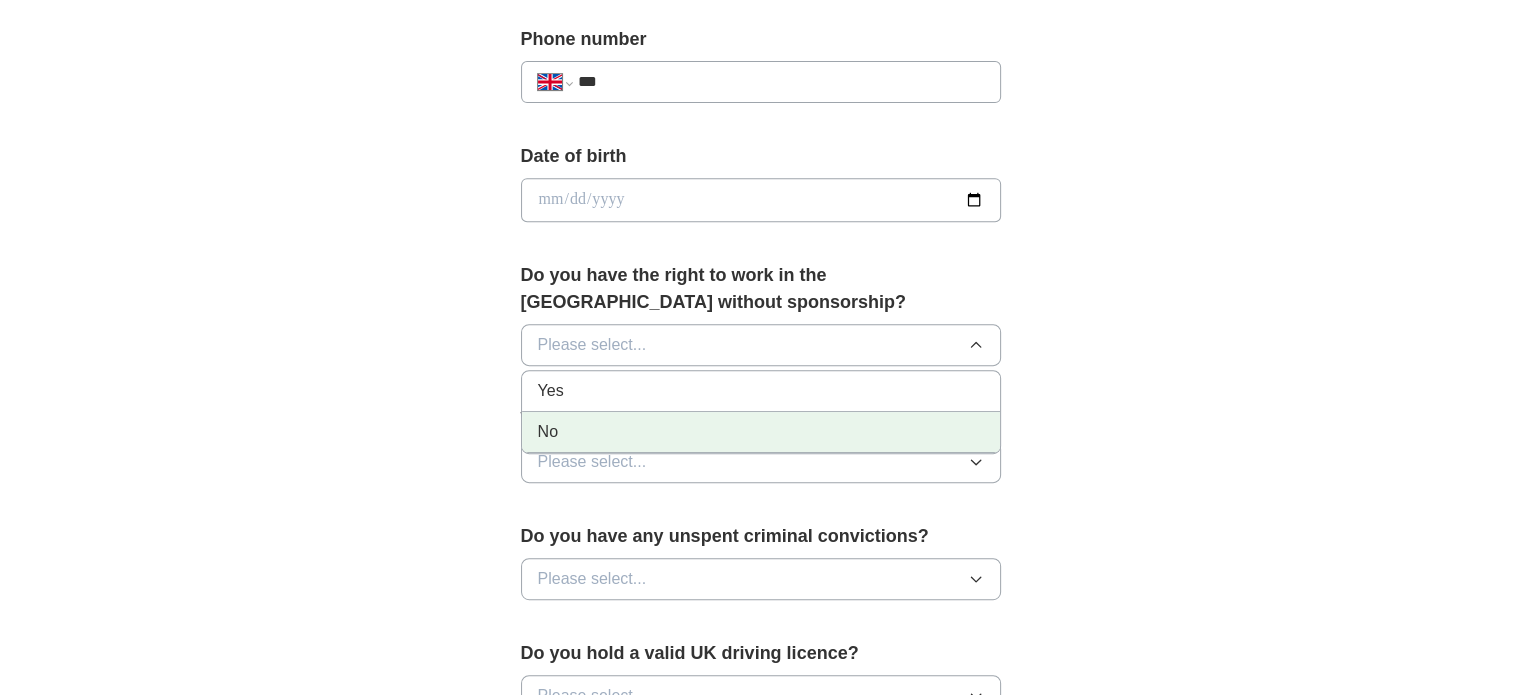 click on "No" at bounding box center [761, 432] 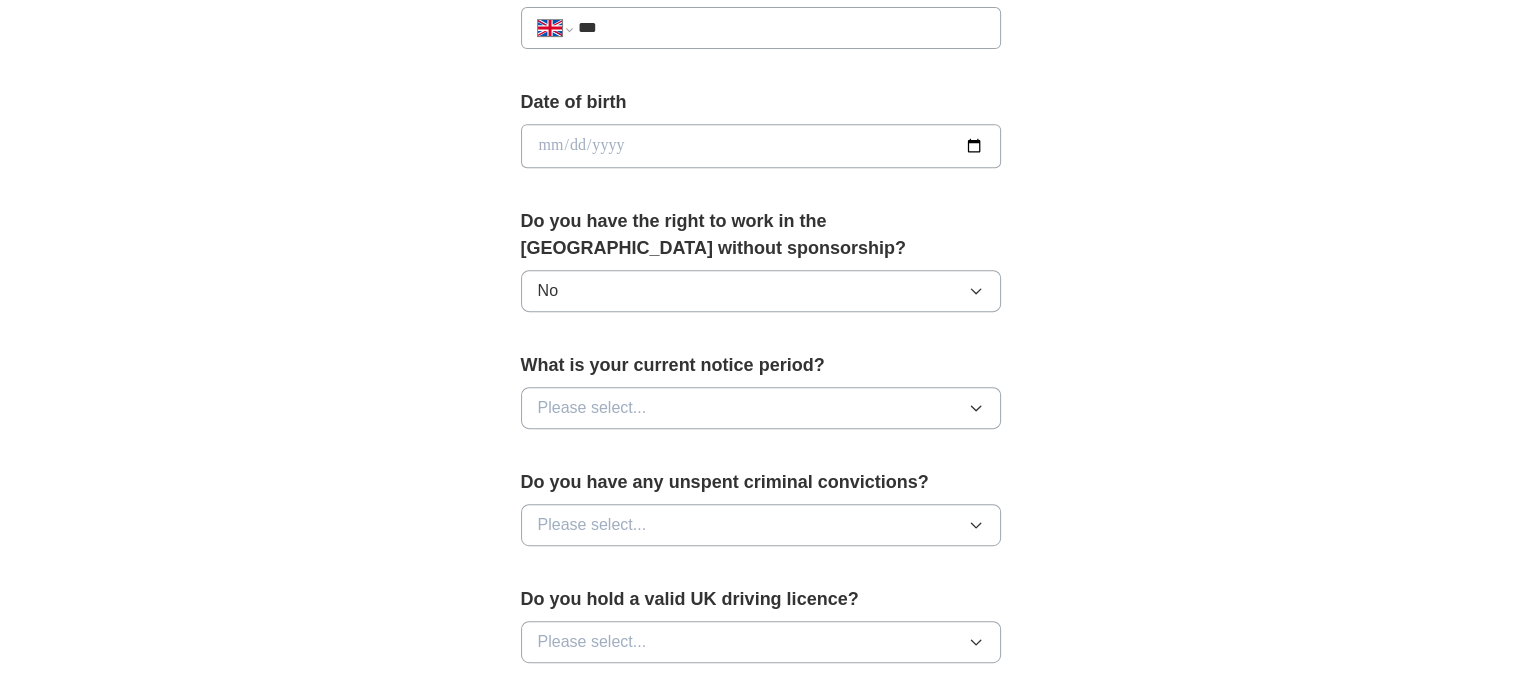 scroll, scrollTop: 900, scrollLeft: 0, axis: vertical 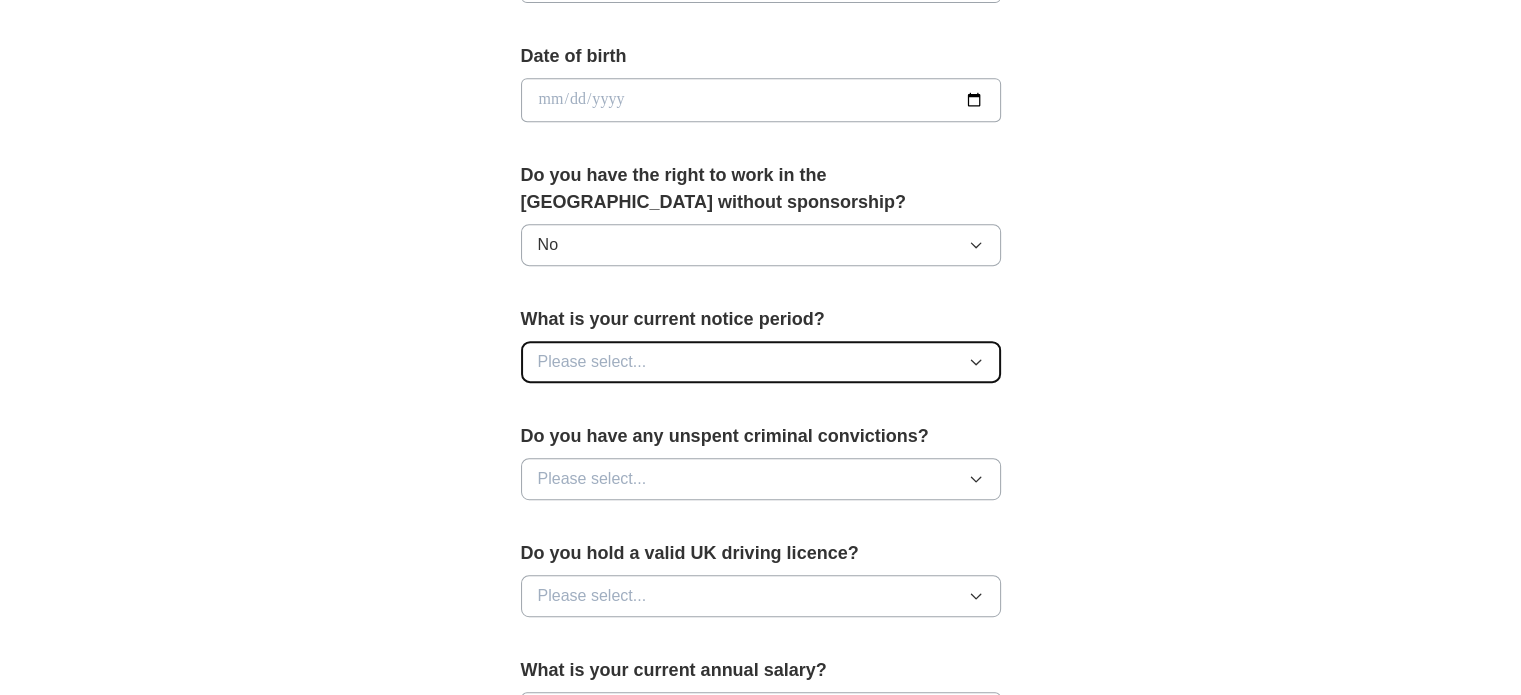 click 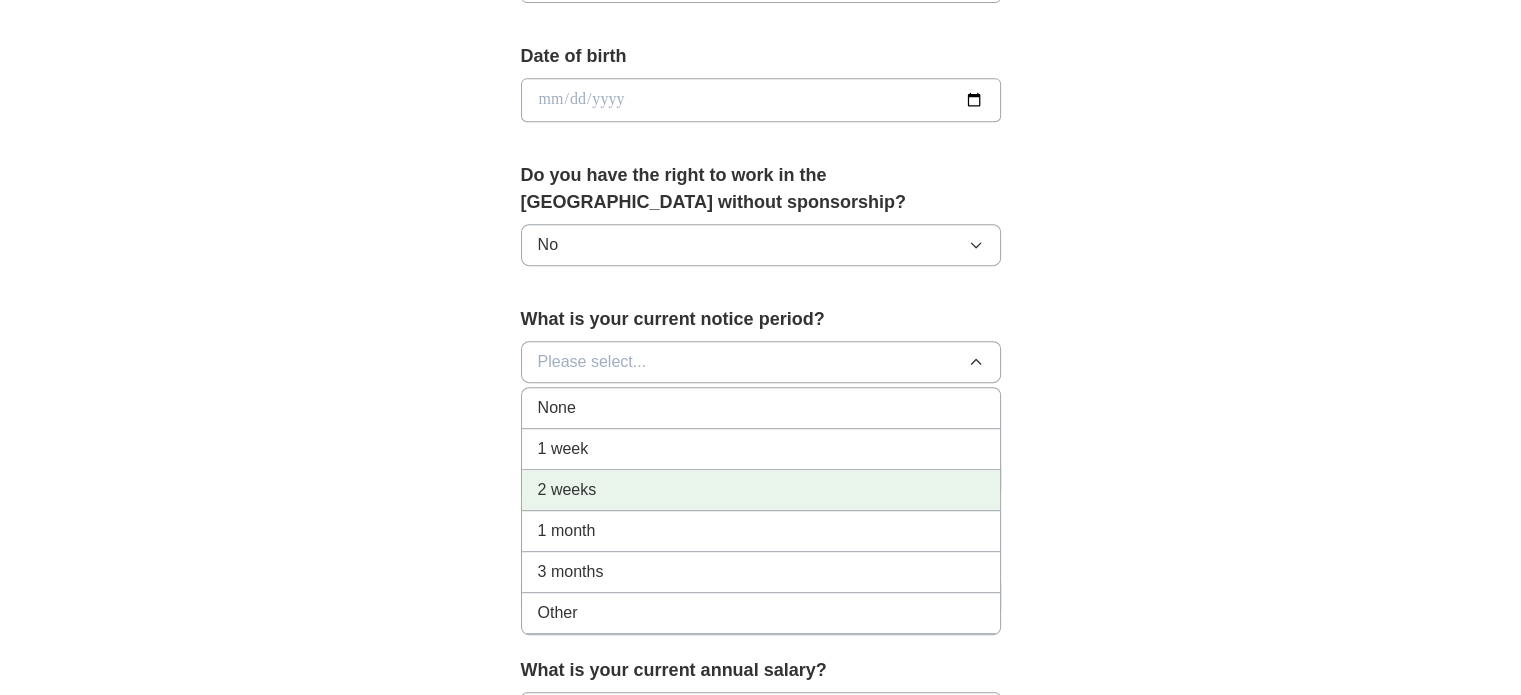 click on "2 weeks" at bounding box center [761, 490] 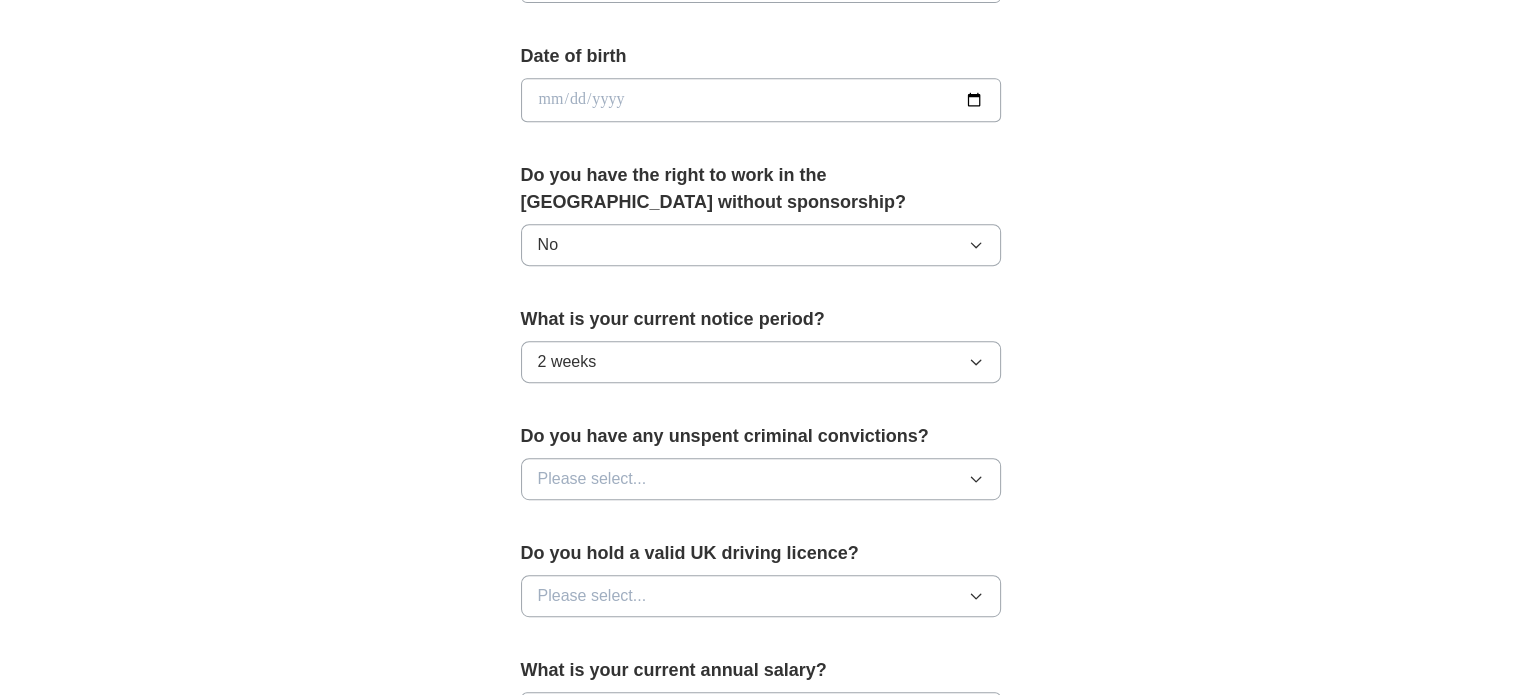click on "**********" at bounding box center (761, 112) 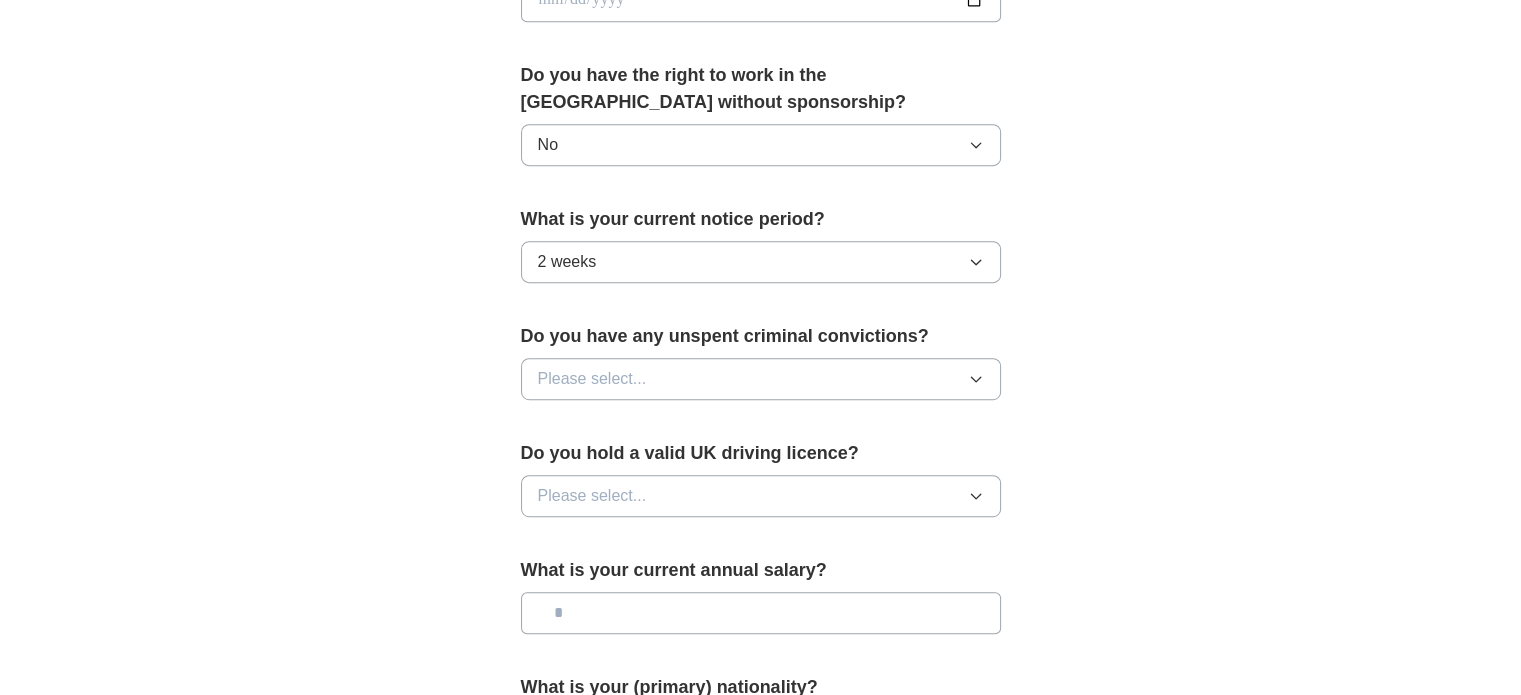 scroll, scrollTop: 1100, scrollLeft: 0, axis: vertical 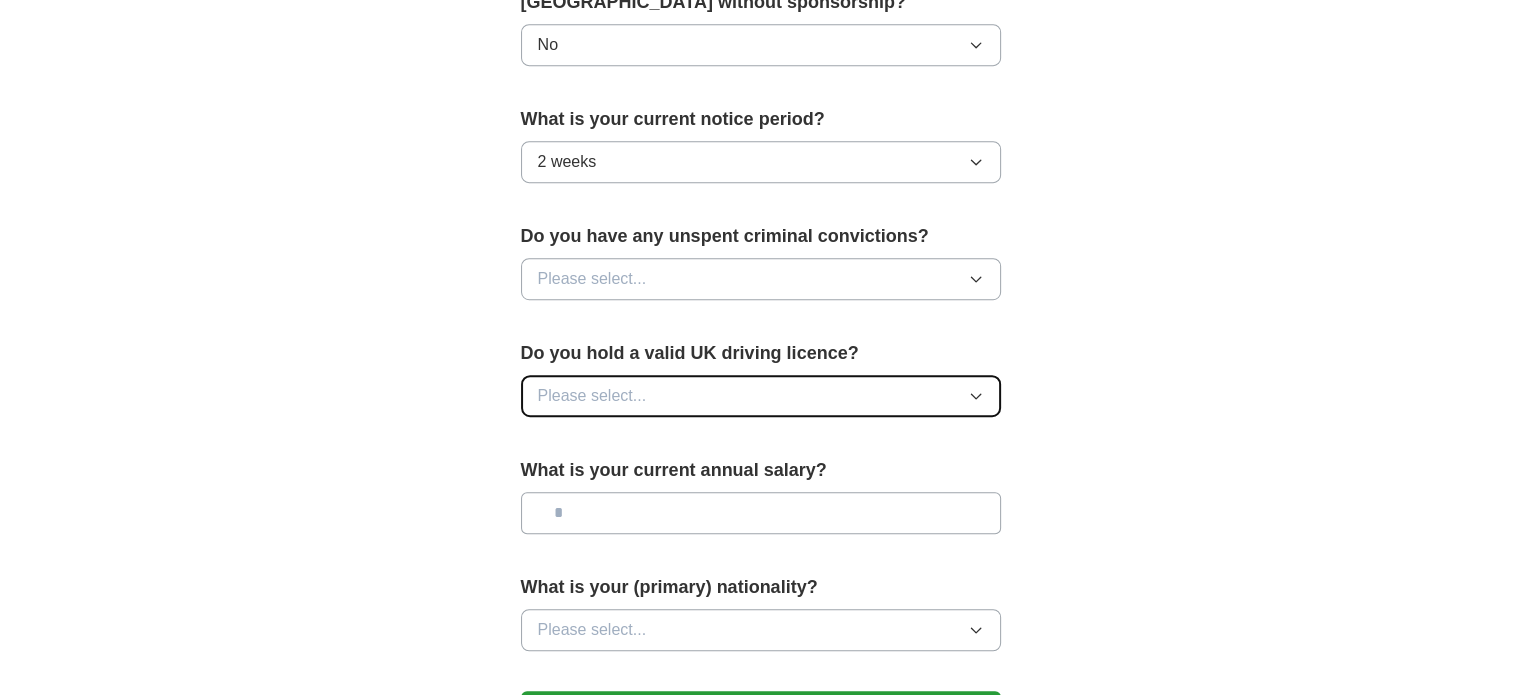 click on "Please select..." at bounding box center [761, 396] 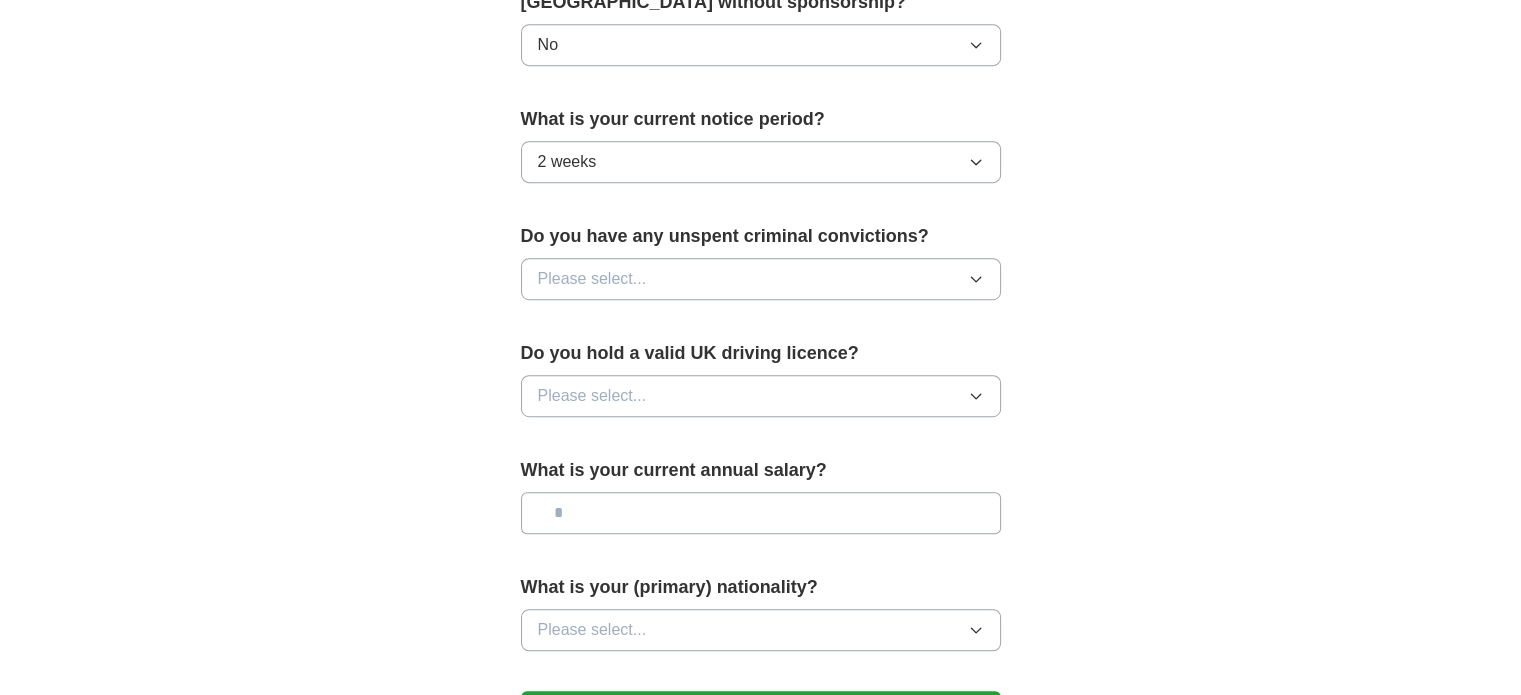 click on "**********" at bounding box center [761, -144] 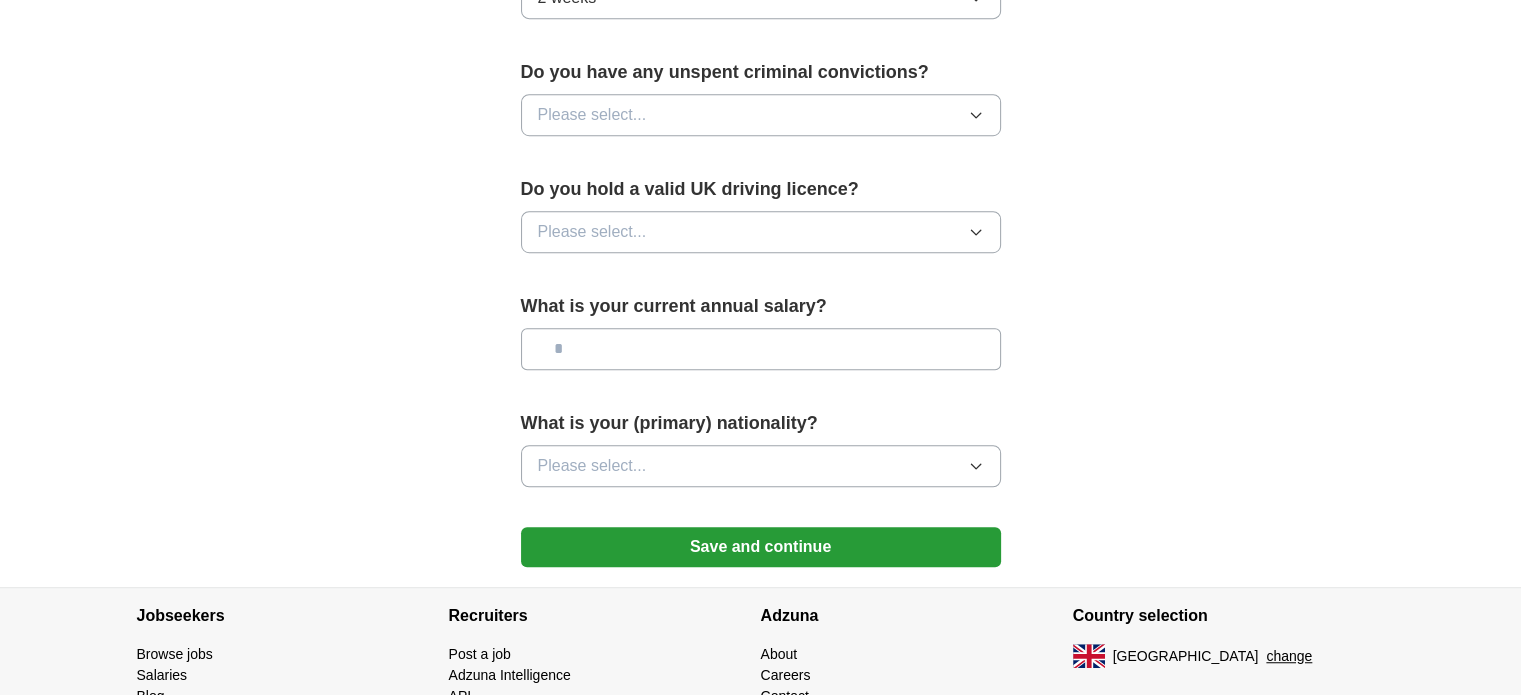 scroll, scrollTop: 1300, scrollLeft: 0, axis: vertical 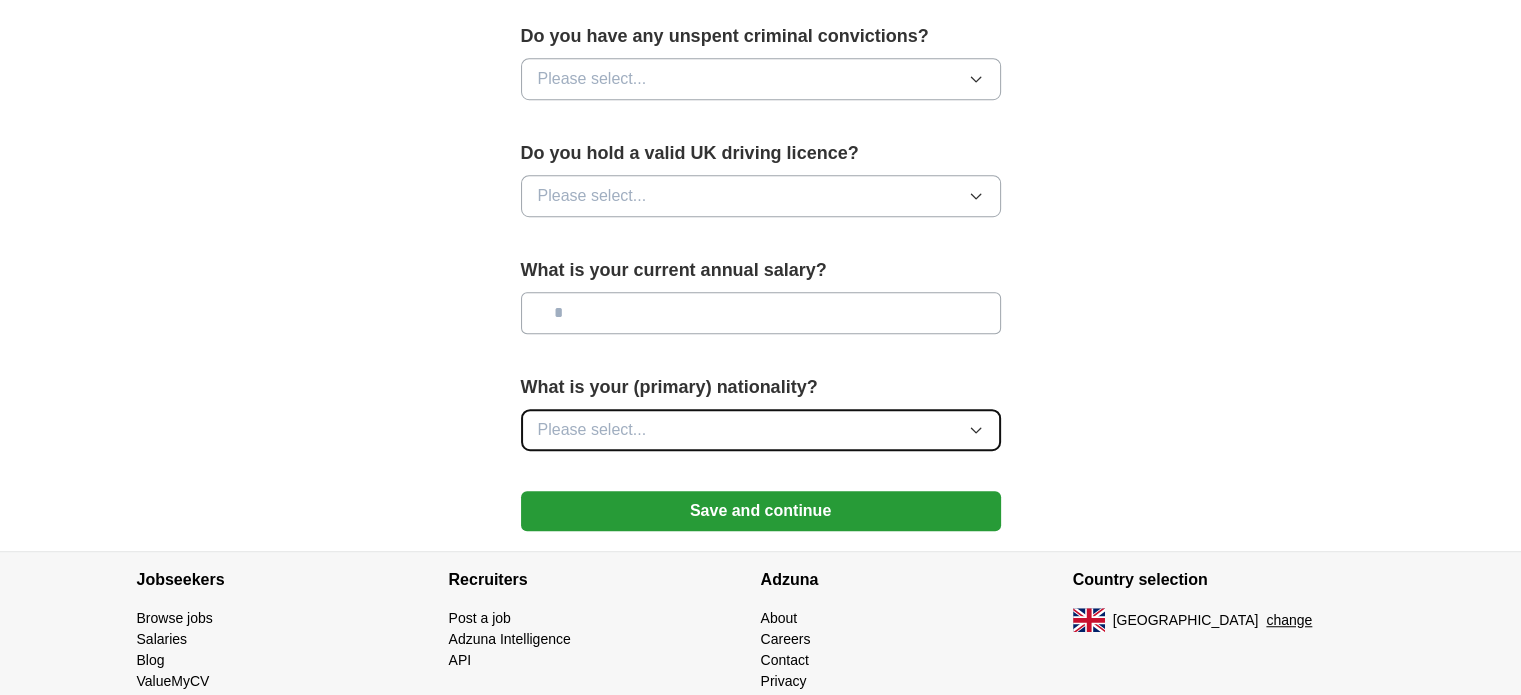 click on "Please select..." at bounding box center (761, 430) 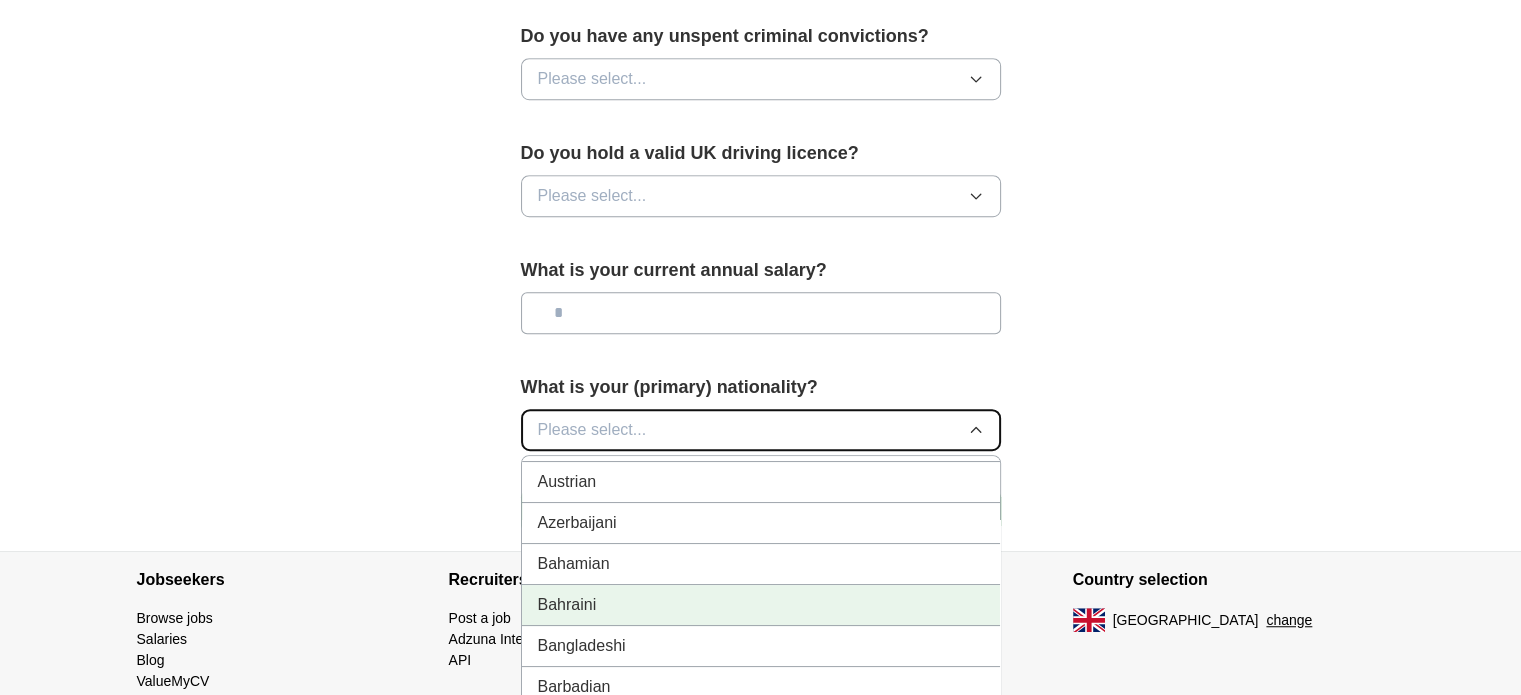 scroll, scrollTop: 600, scrollLeft: 0, axis: vertical 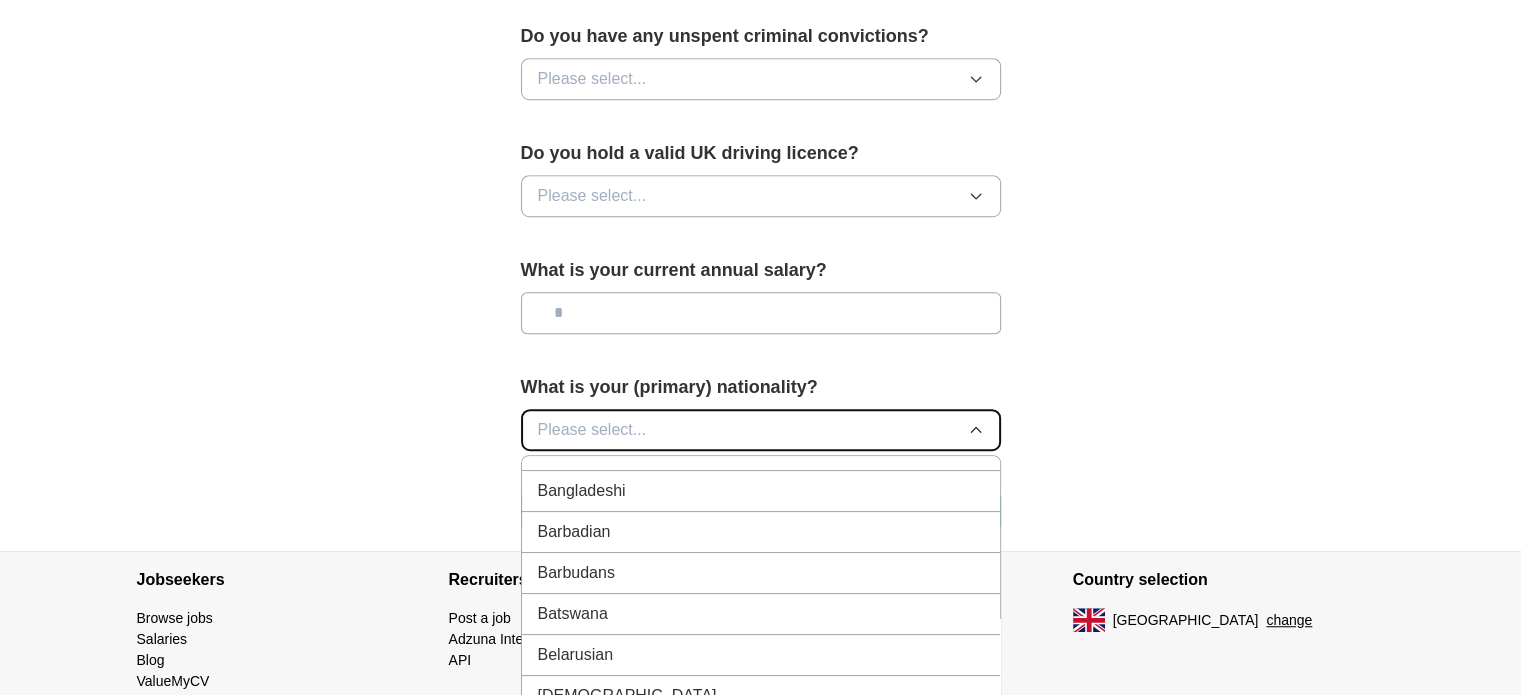 click on "Please select..." at bounding box center [761, 430] 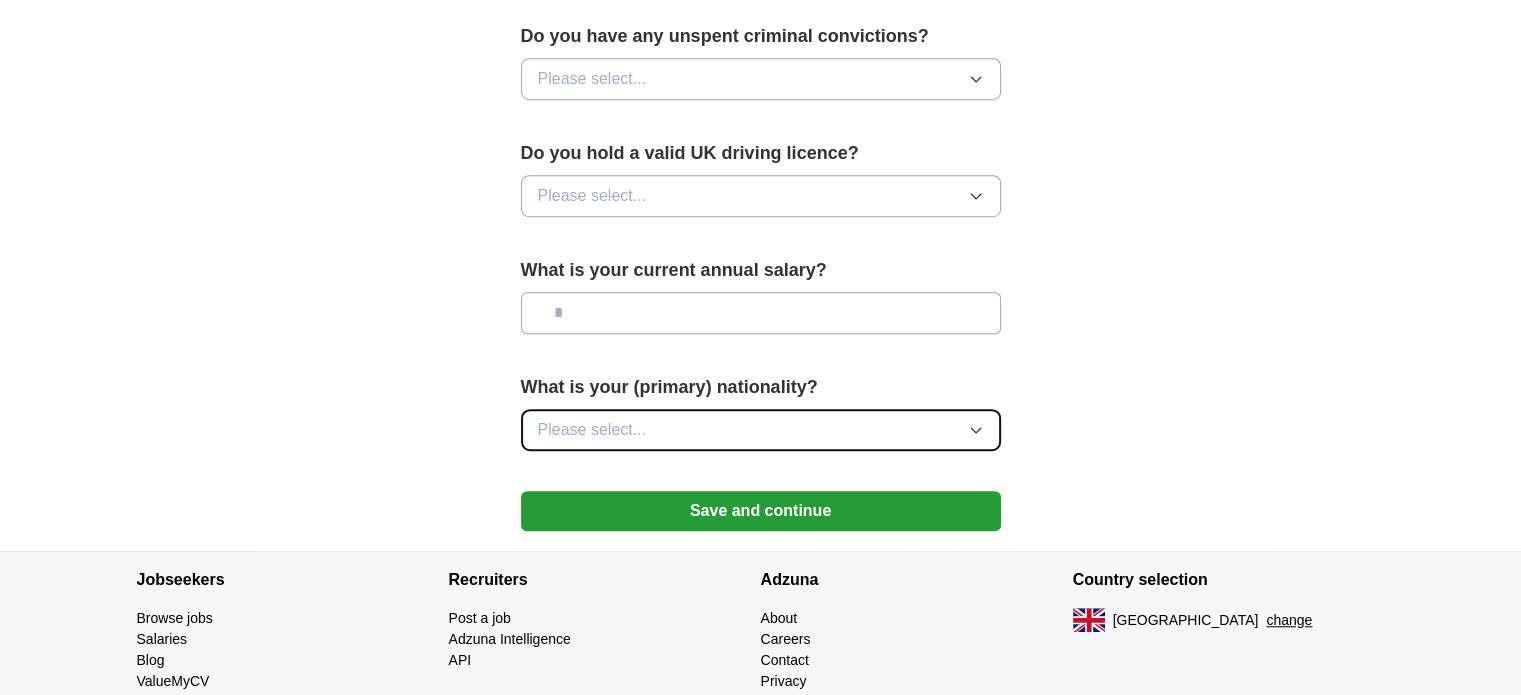 click on "Please select..." at bounding box center [761, 430] 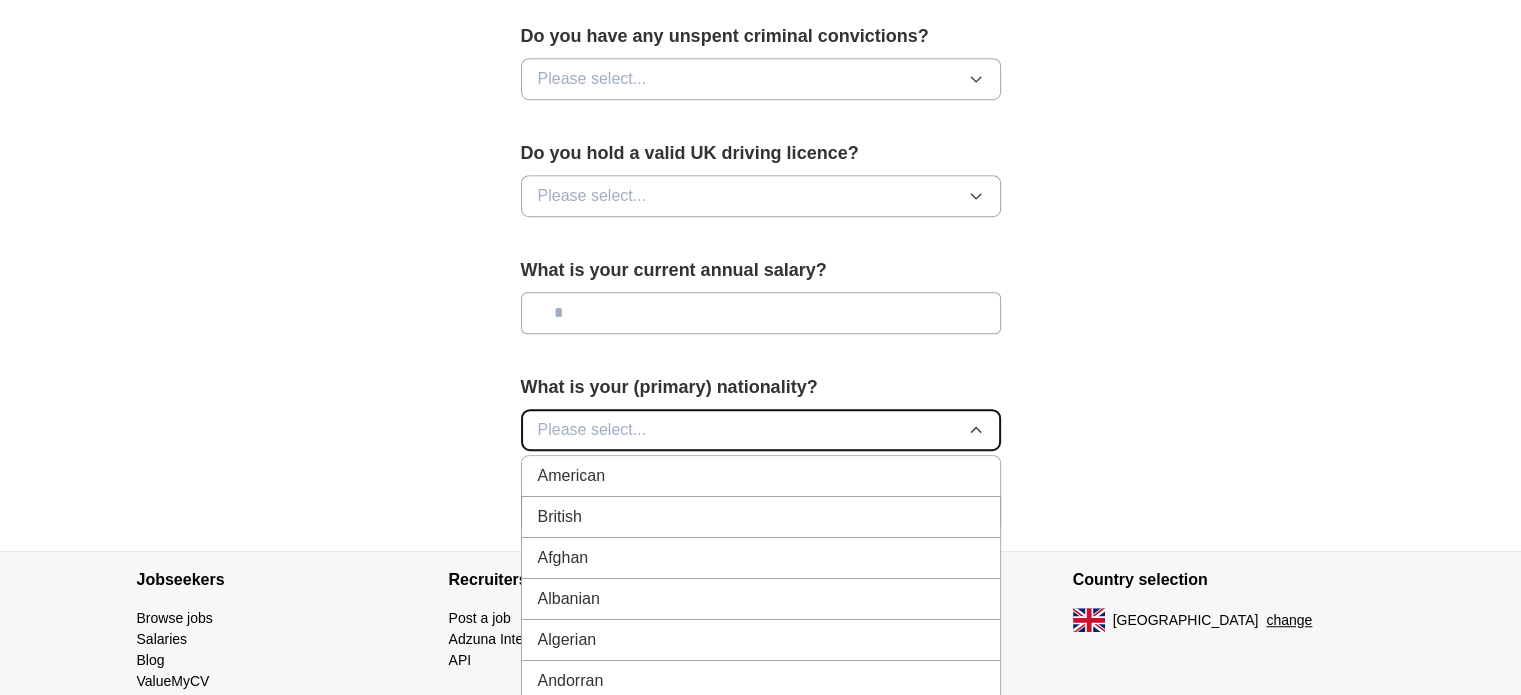 type 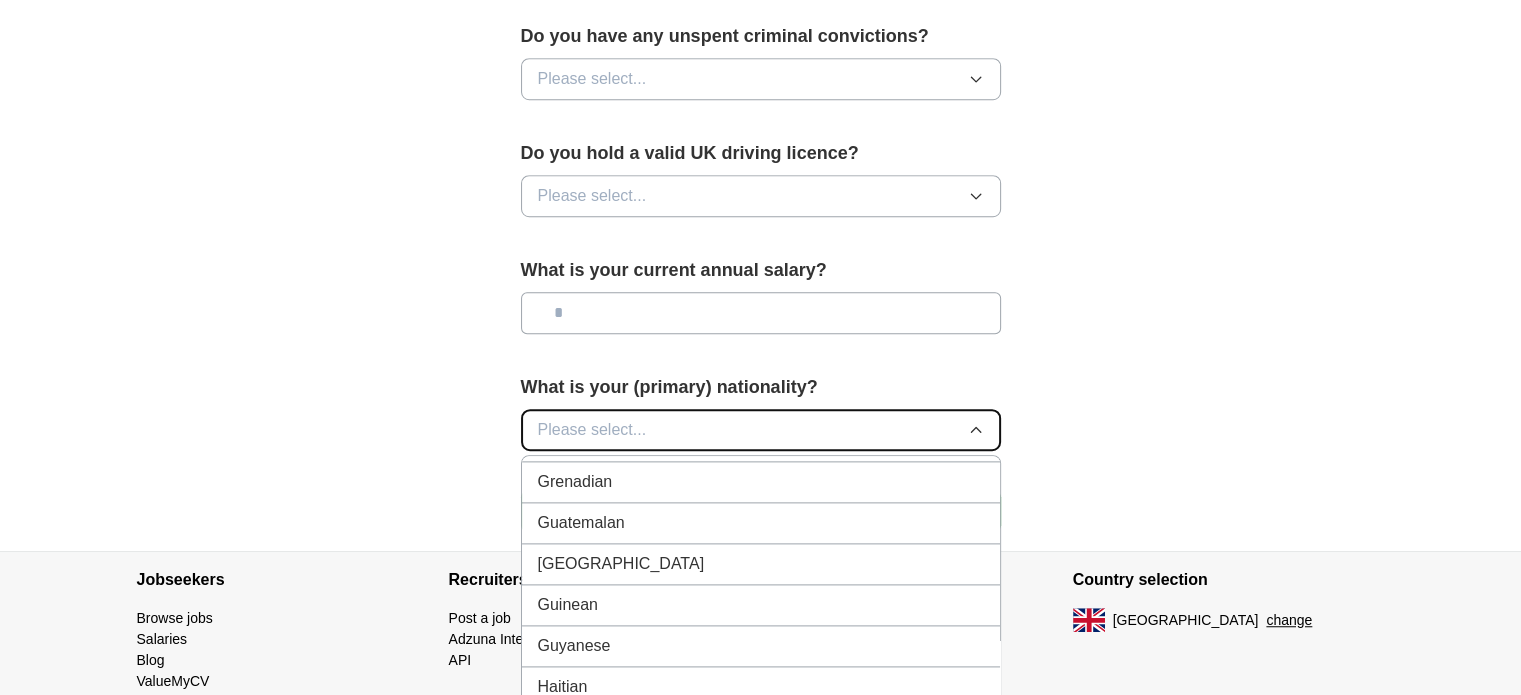 scroll, scrollTop: 3100, scrollLeft: 0, axis: vertical 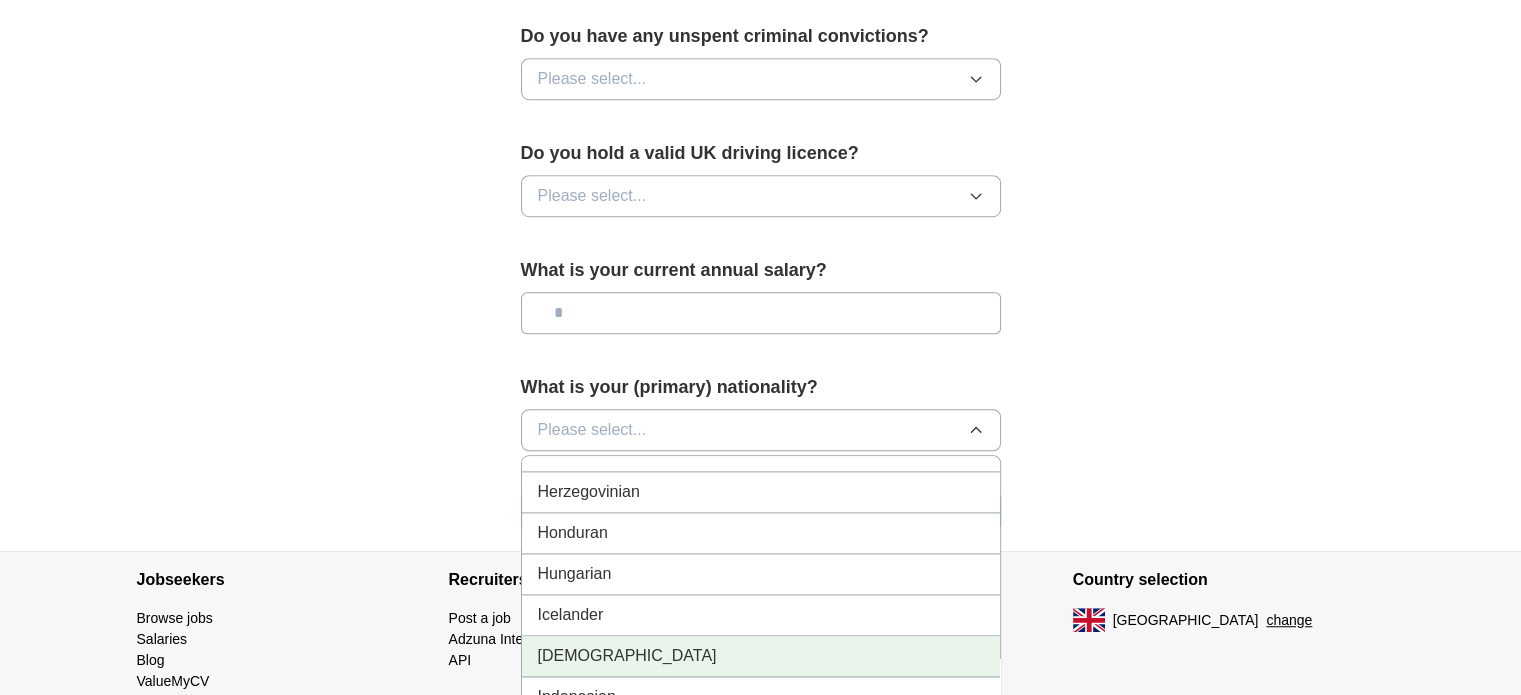click on "[DEMOGRAPHIC_DATA]" at bounding box center [761, 656] 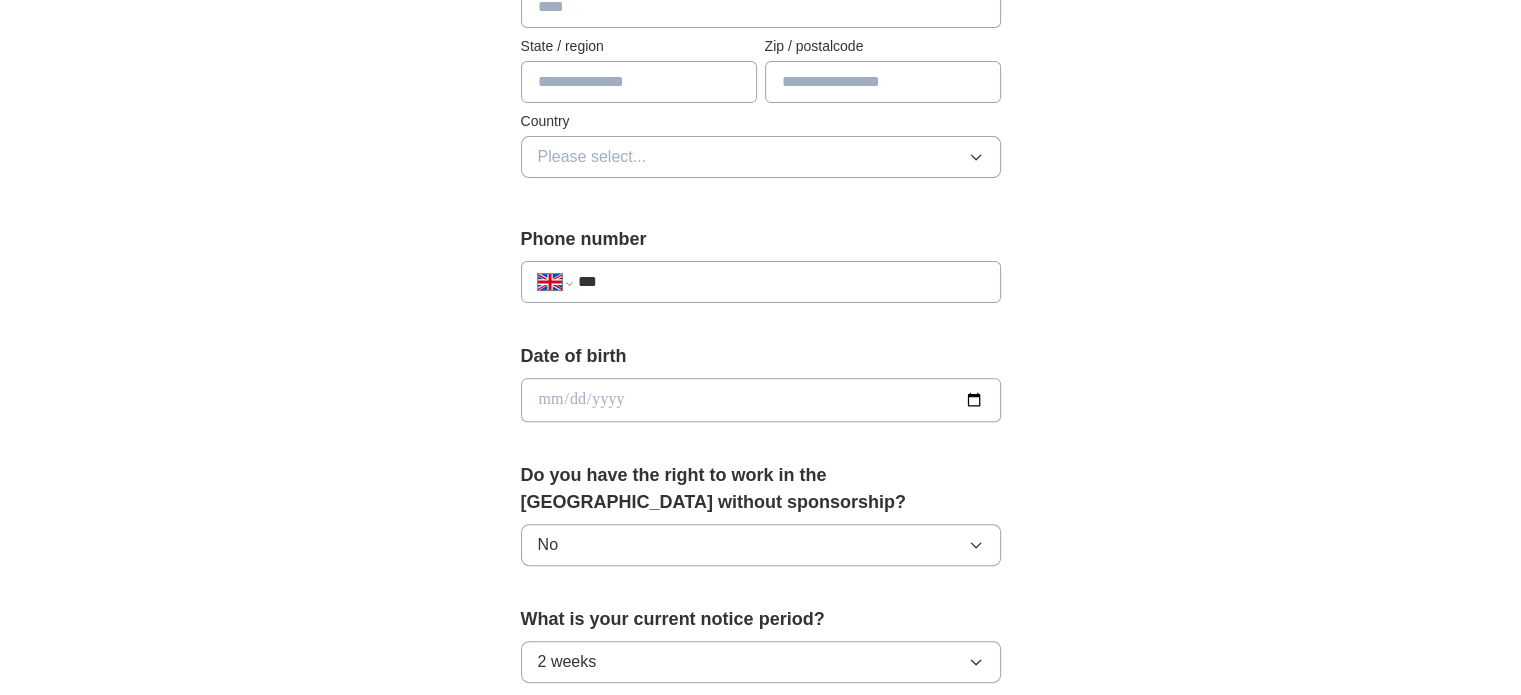 scroll, scrollTop: 900, scrollLeft: 0, axis: vertical 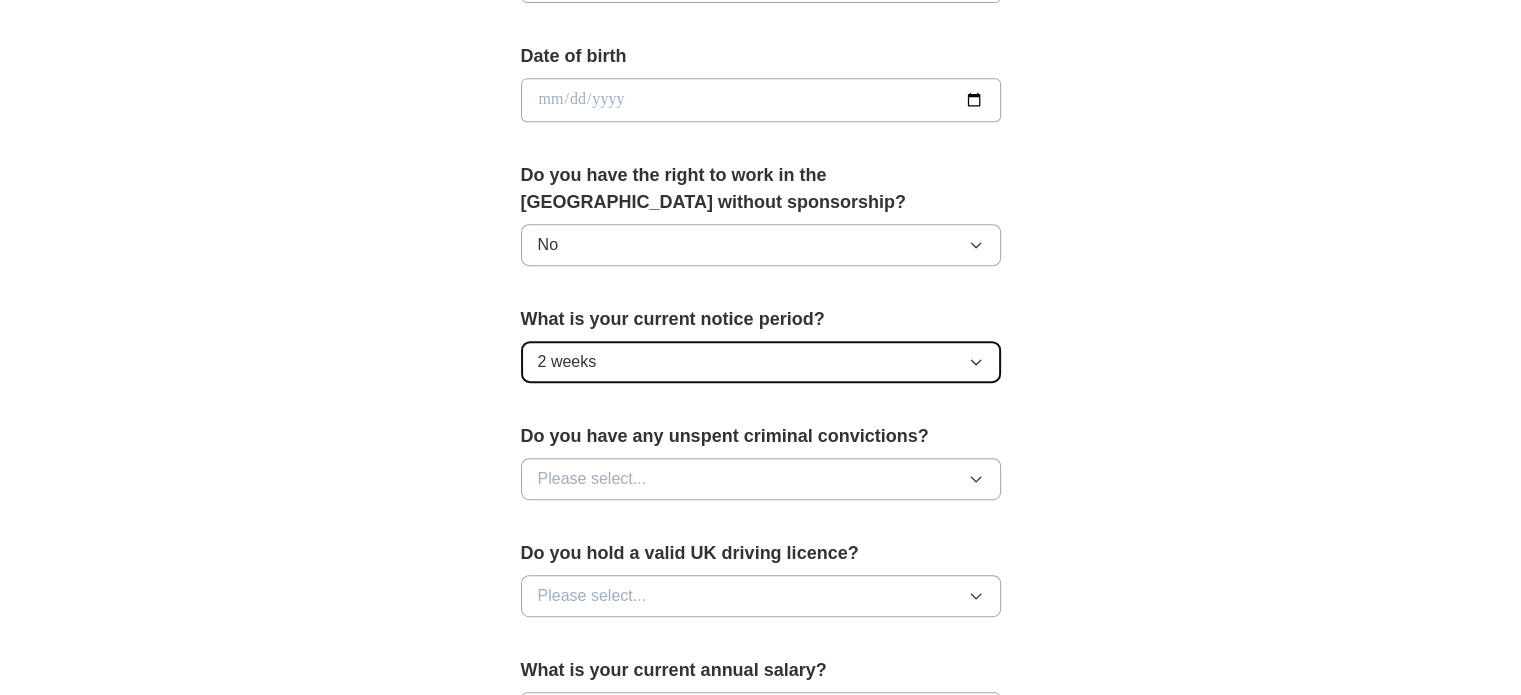 click on "2 weeks" at bounding box center [761, 362] 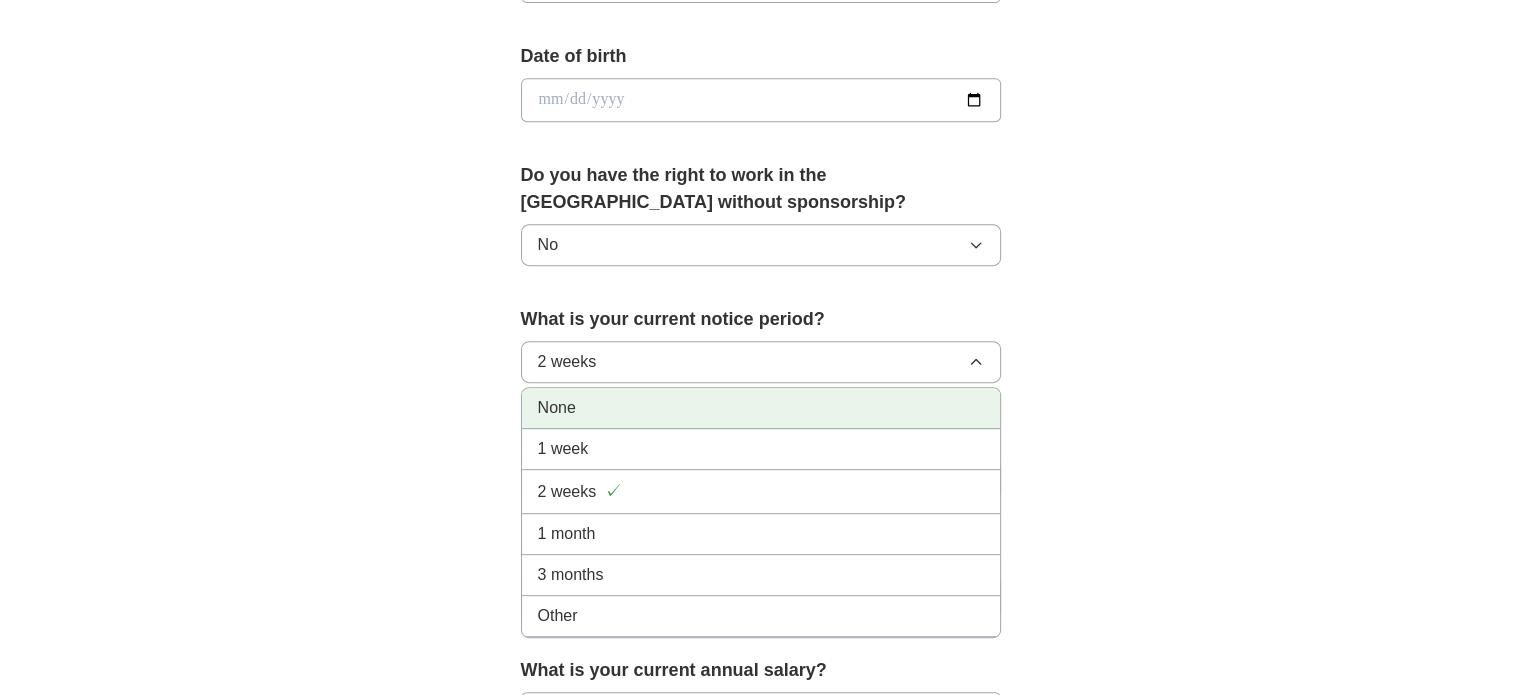 click on "None" at bounding box center [761, 408] 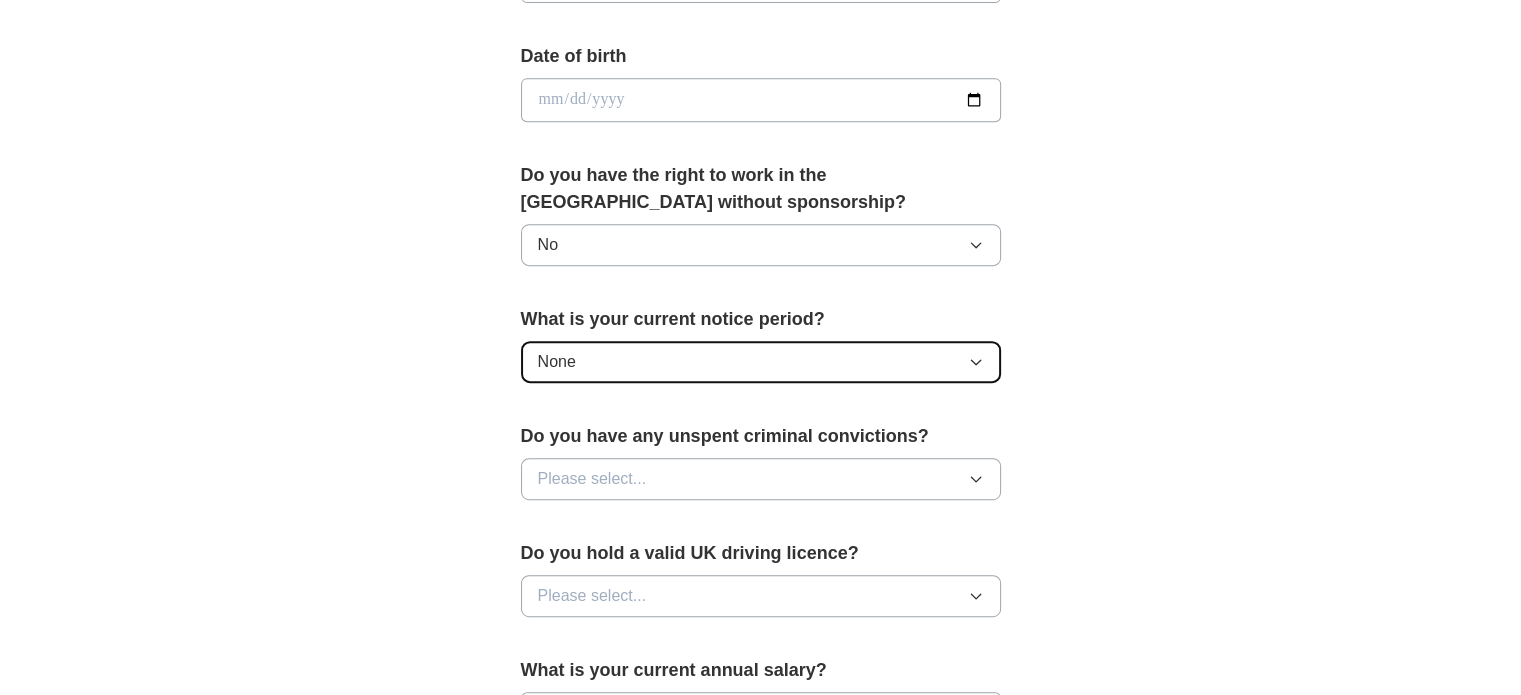 click 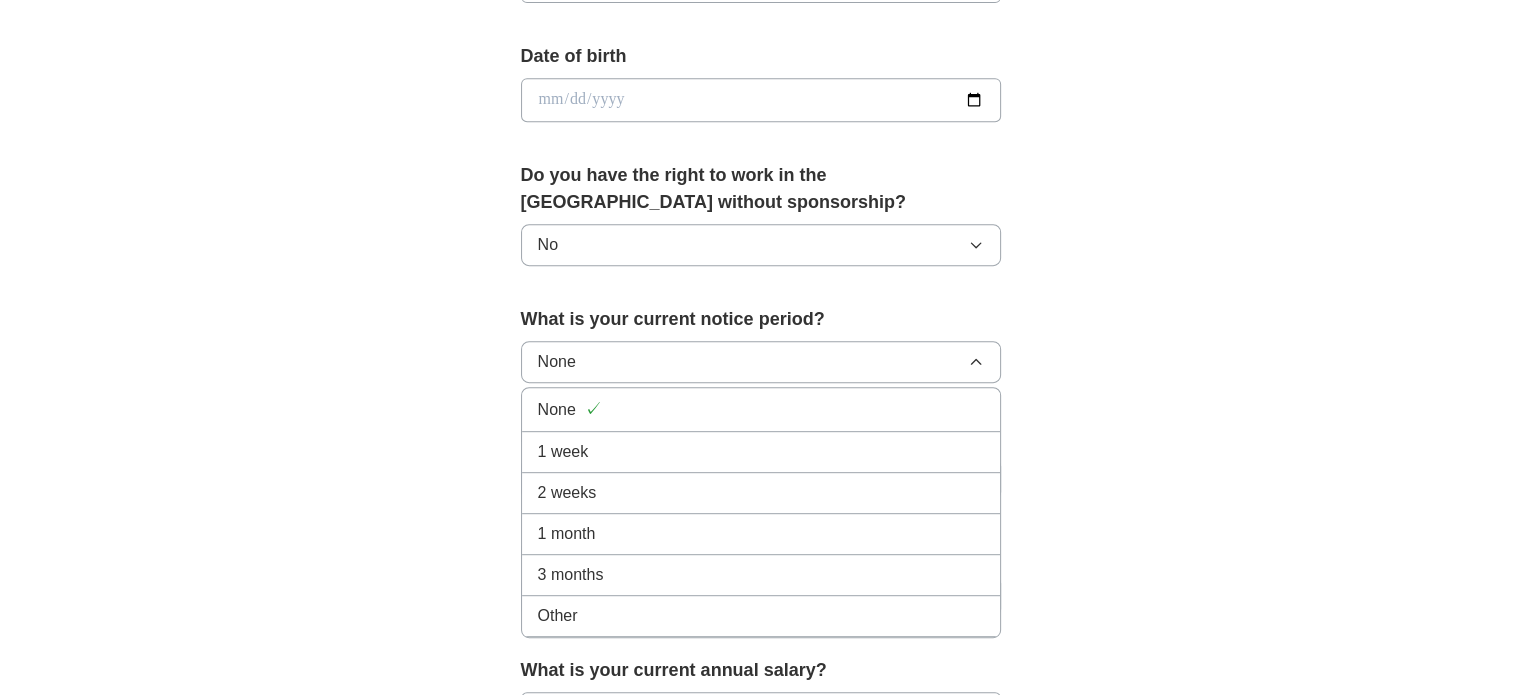 click on "**********" at bounding box center [761, 112] 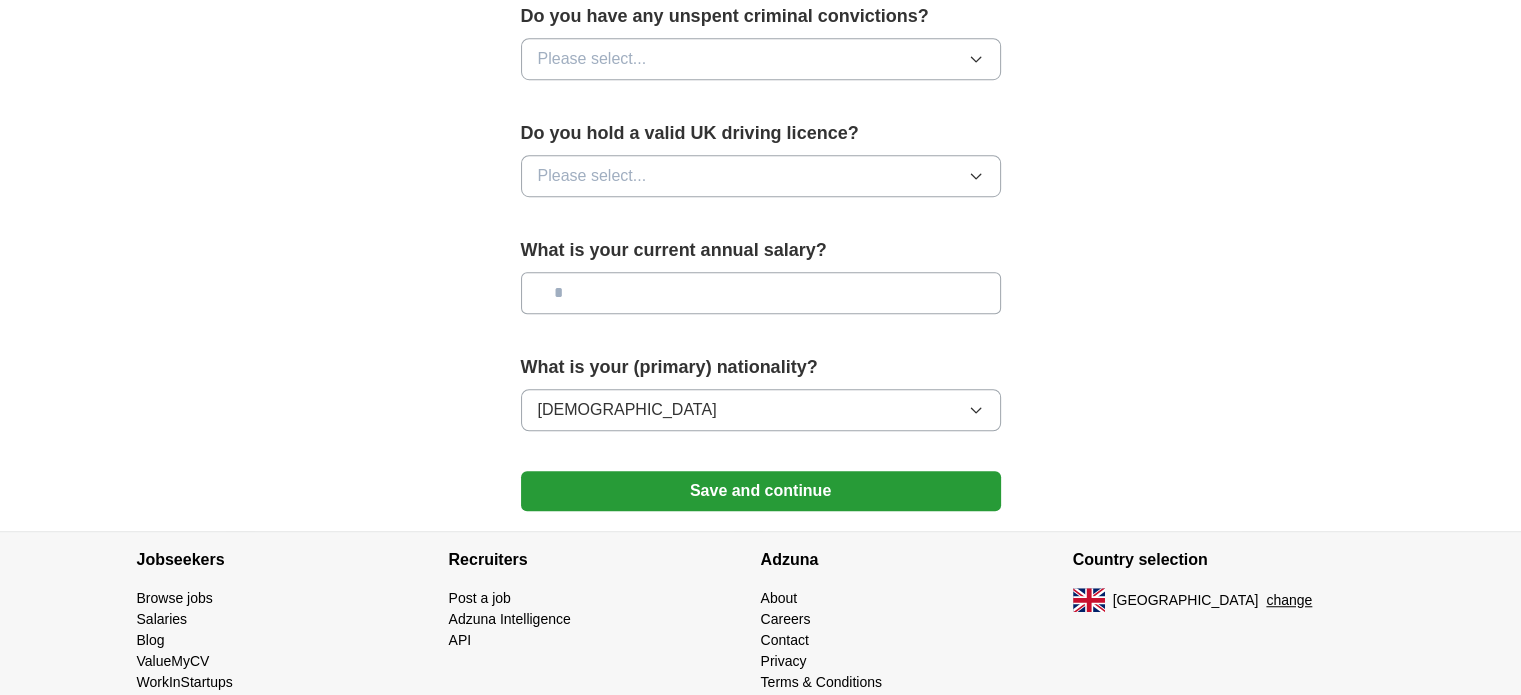 scroll, scrollTop: 1352, scrollLeft: 0, axis: vertical 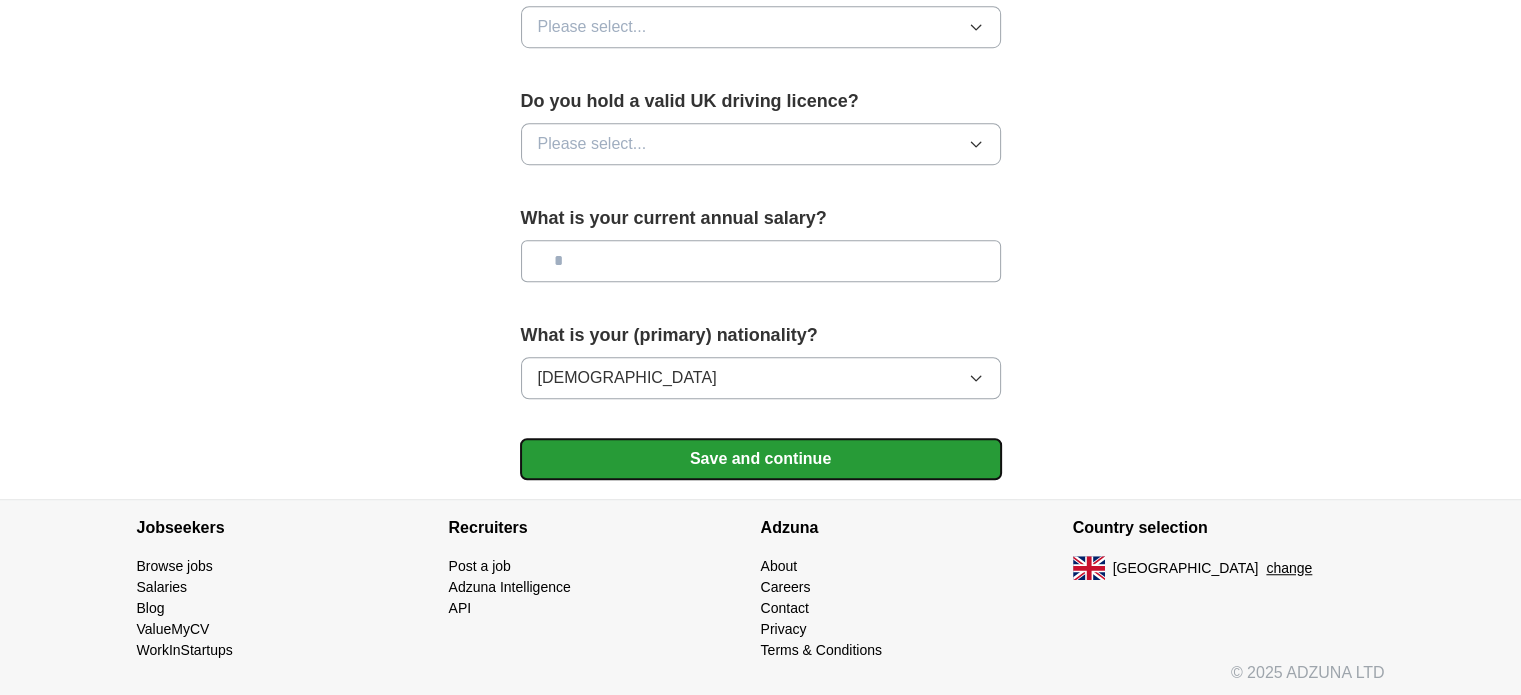 click on "Save and continue" at bounding box center (761, 459) 